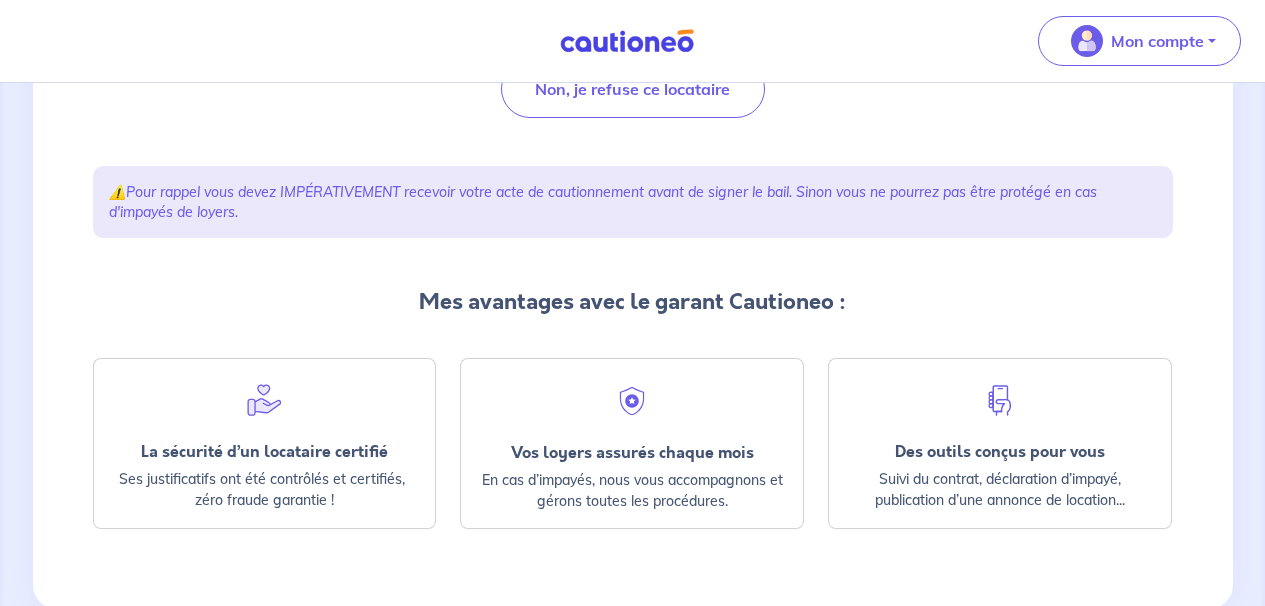 scroll, scrollTop: 400, scrollLeft: 0, axis: vertical 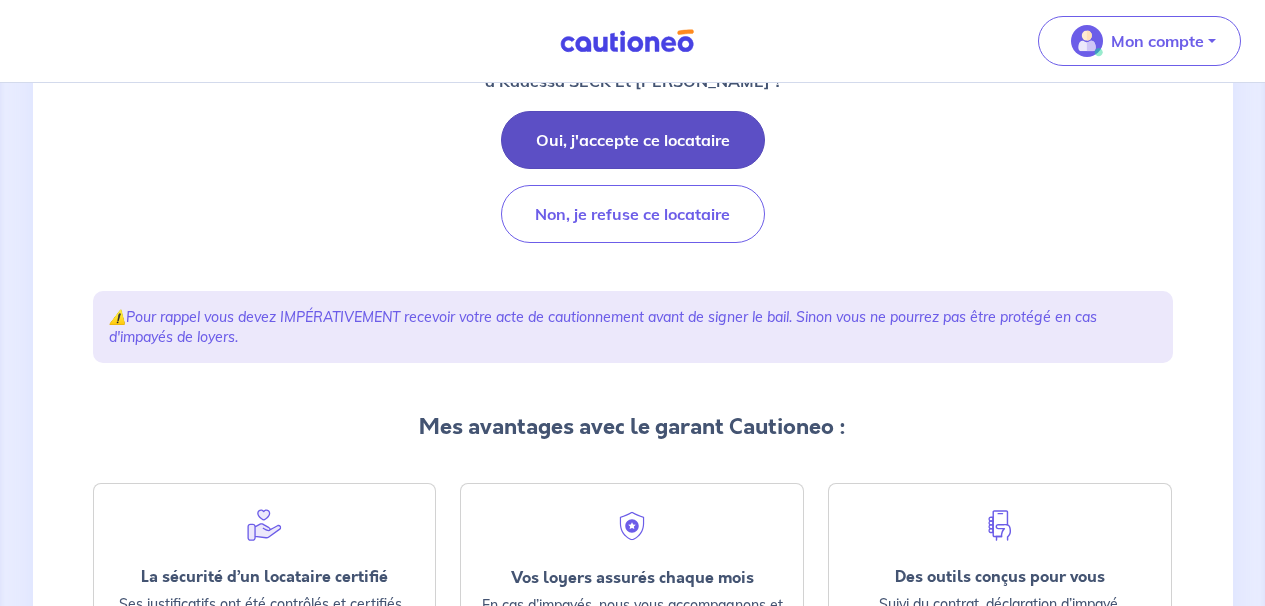 click on "Oui, j'accepte ce locataire" at bounding box center [633, 140] 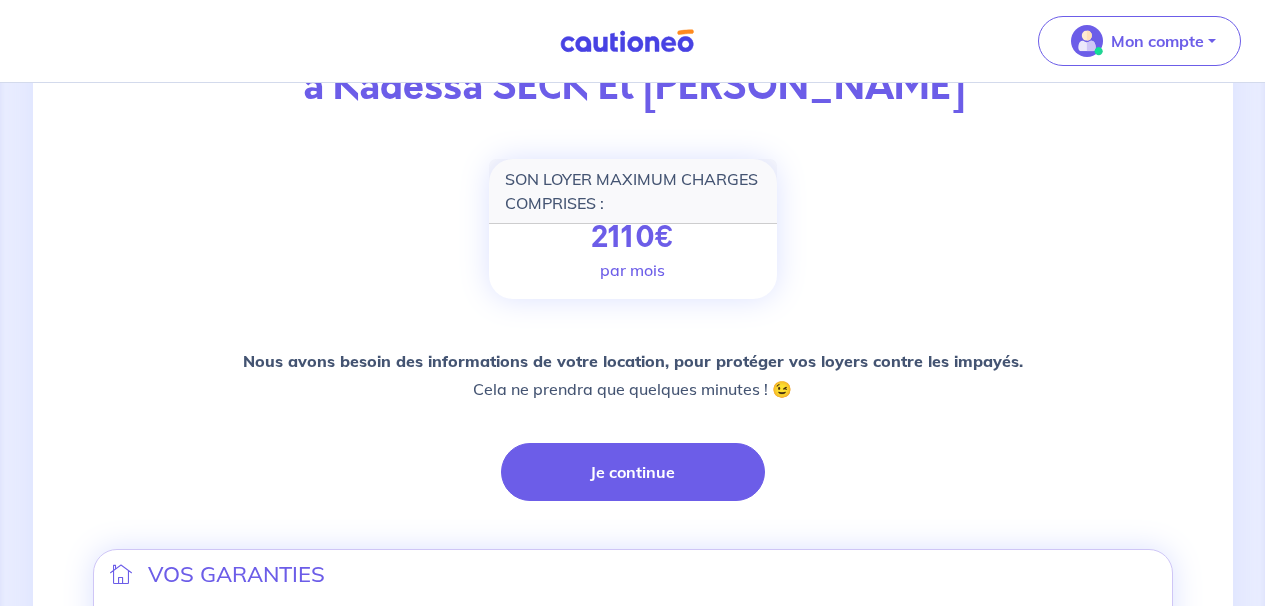 scroll, scrollTop: 128, scrollLeft: 0, axis: vertical 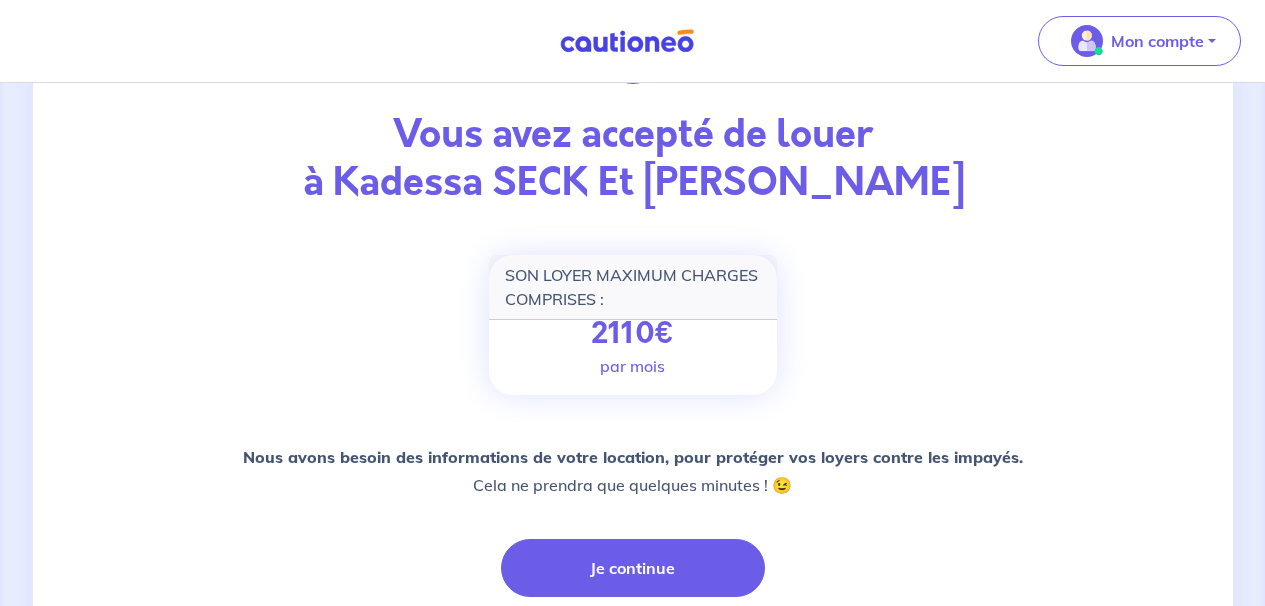 click on "Vous avez accepté de louer
à [GEOGRAPHIC_DATA] SECK Et [PERSON_NAME] SON LOYER MAXIMUM CHARGES COMPRISES : 2110 € par mois Nous avons besoin des informations de votre location, pour protéger vos loyers contre les impayés.
Cela ne prendra que quelques minutes ! 😉 Je continue VOS GARANTIES Loyers Garantis (durée illimité) 96 000€ Frais de procédure (avocat, huissier) jusqu’à 16 000€ Remboursement en cas d’impayés Mensuel, dès le 1er mois Dossier locataire certifié Procédures en cas d’impayés Gérées par Cautioneo Tarif GRATUIT
pris en charge par votre locataire" at bounding box center [633, 573] 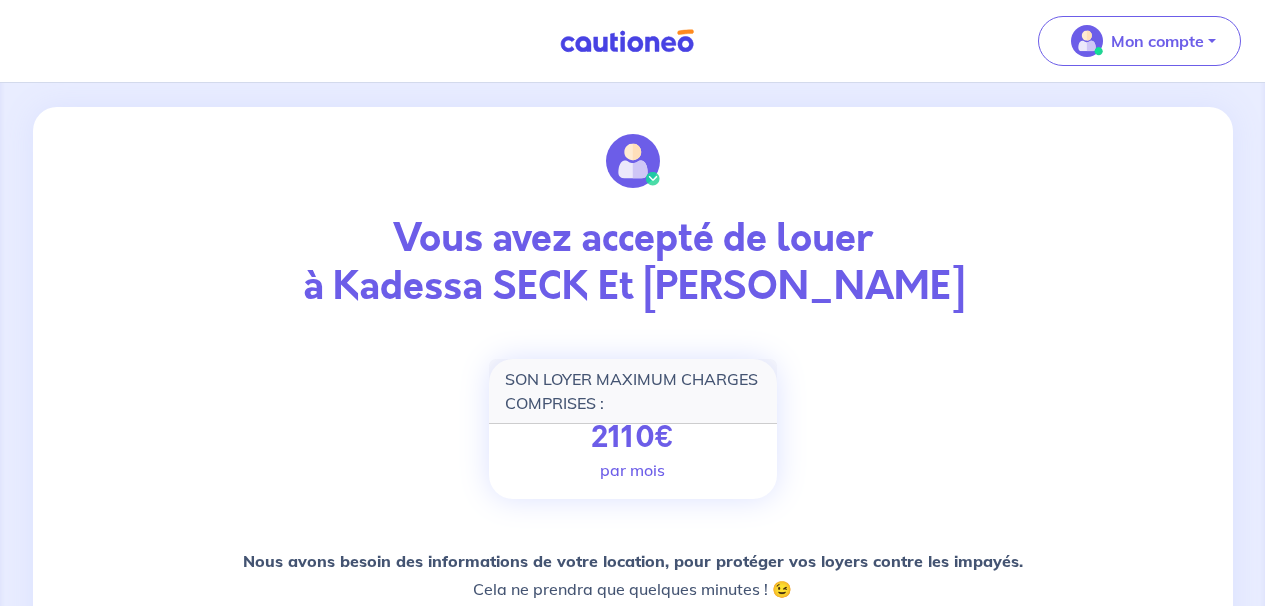 scroll, scrollTop: 216, scrollLeft: 0, axis: vertical 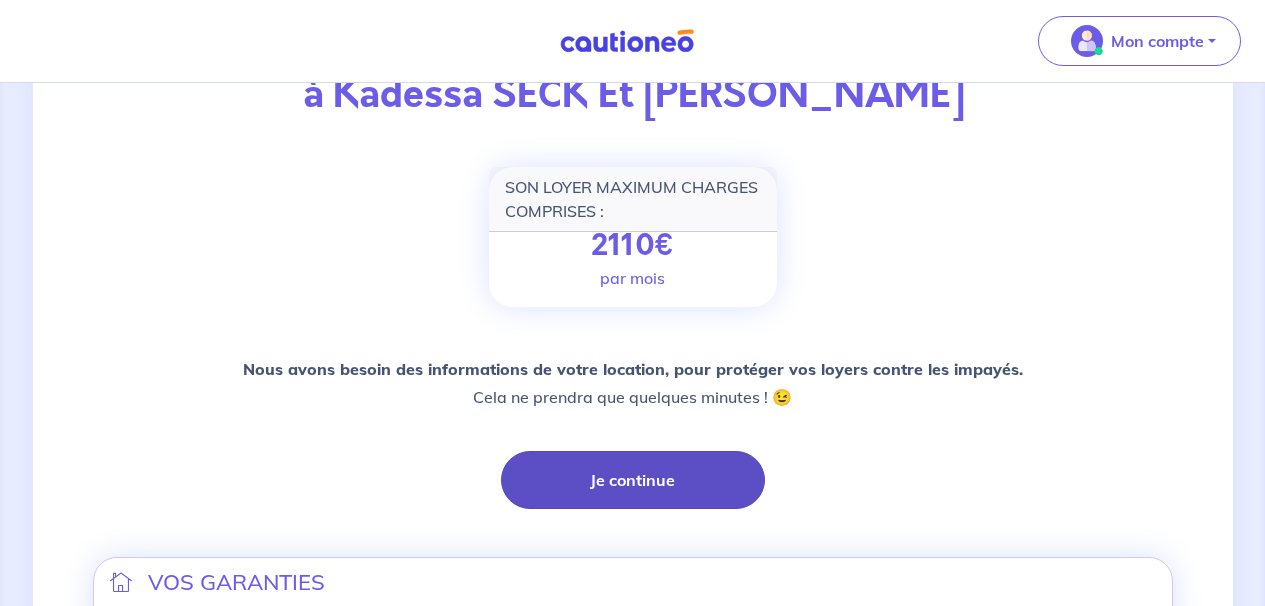 click on "Je continue" at bounding box center [633, 480] 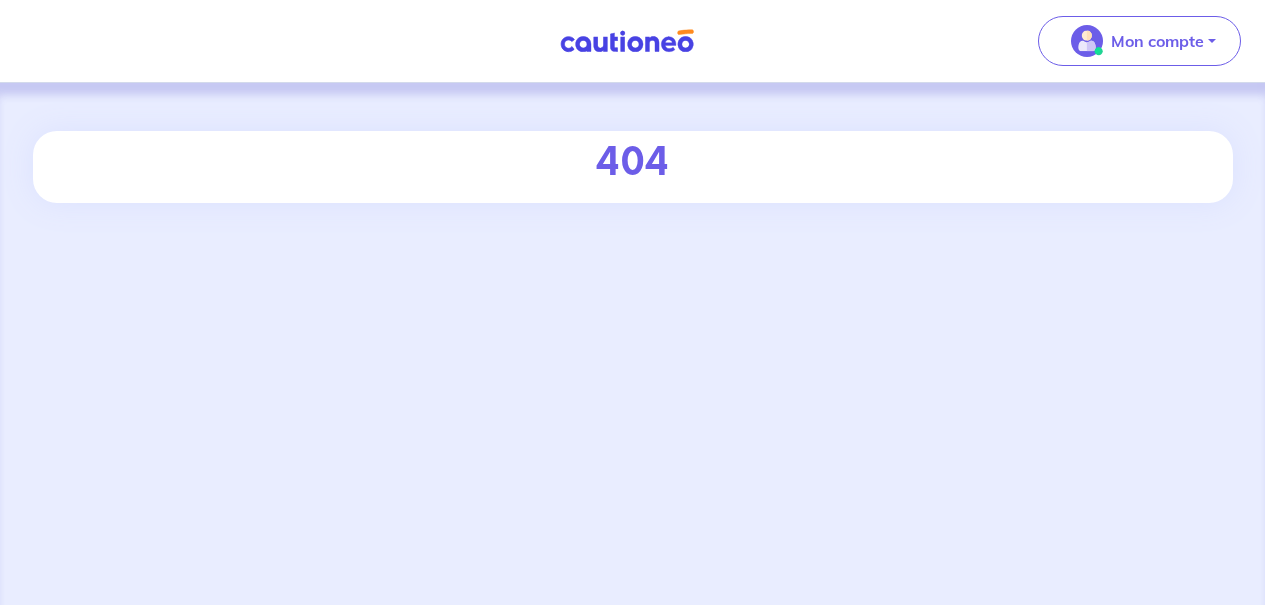 scroll, scrollTop: 0, scrollLeft: 0, axis: both 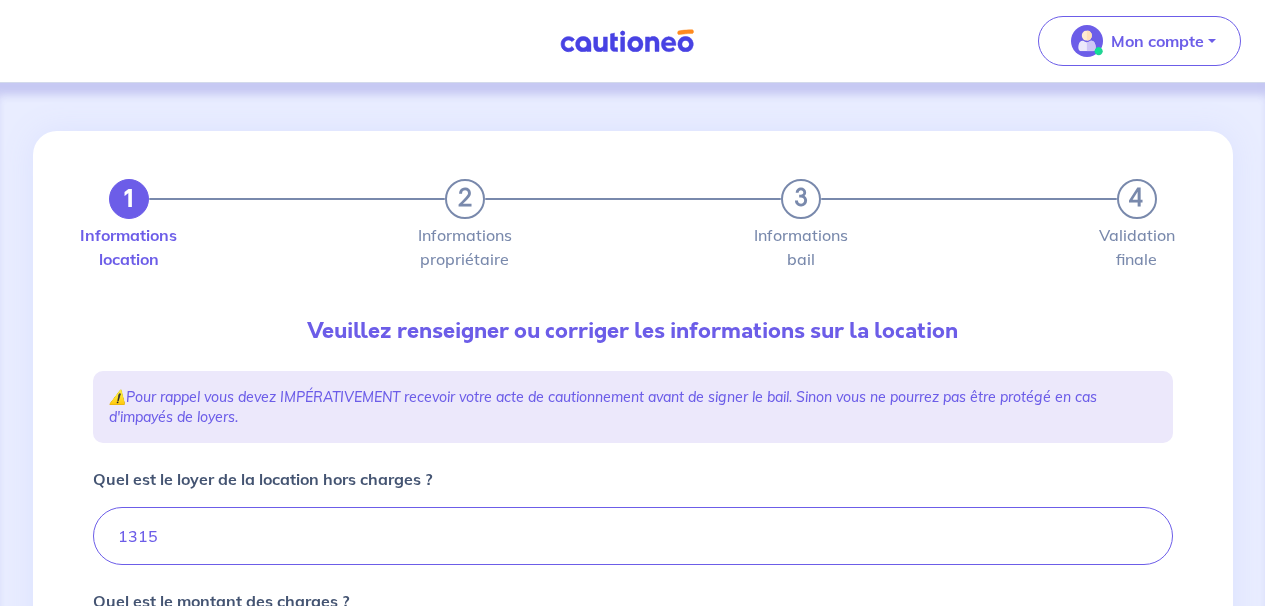 type on "1395" 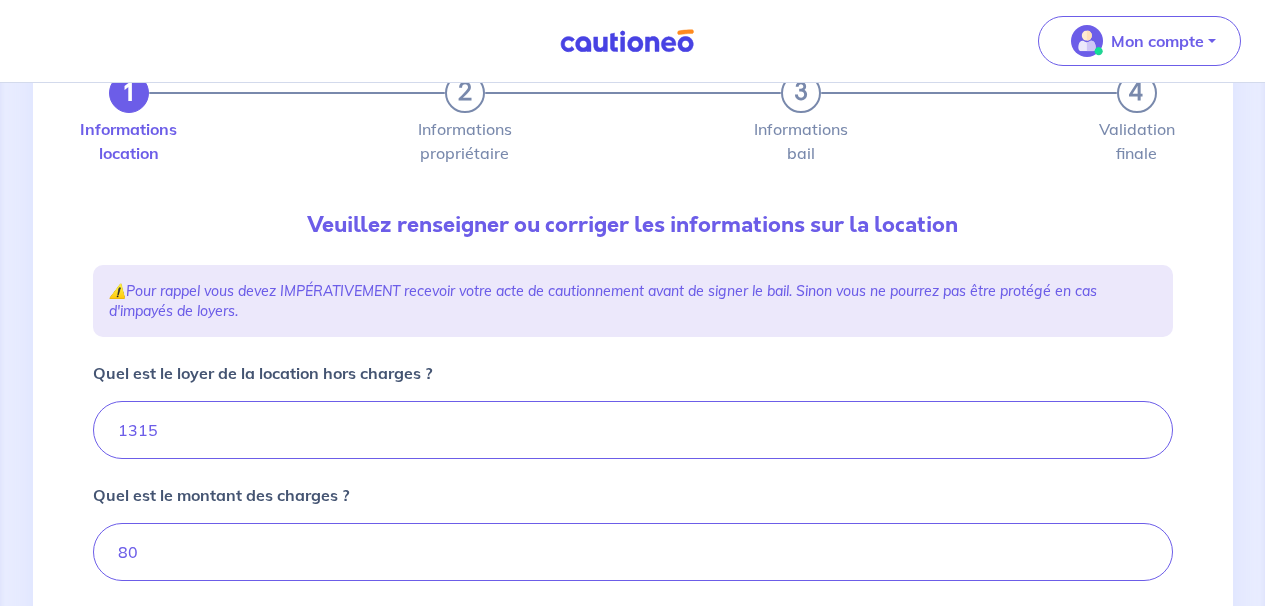scroll, scrollTop: 240, scrollLeft: 0, axis: vertical 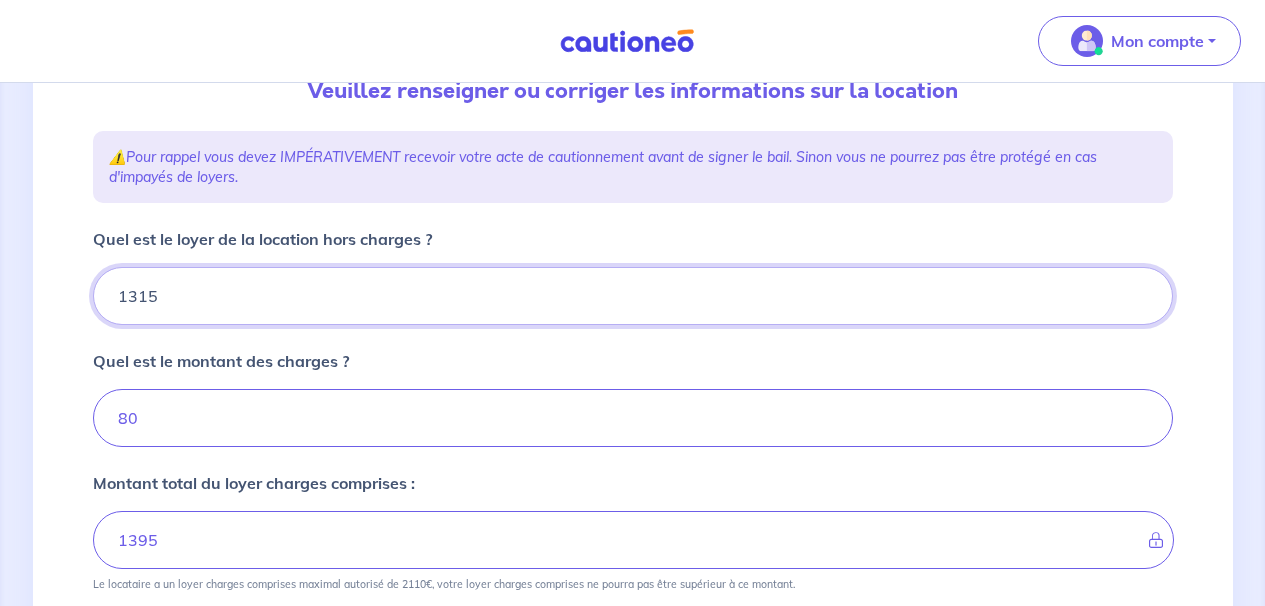 click on "1315" at bounding box center [633, 296] 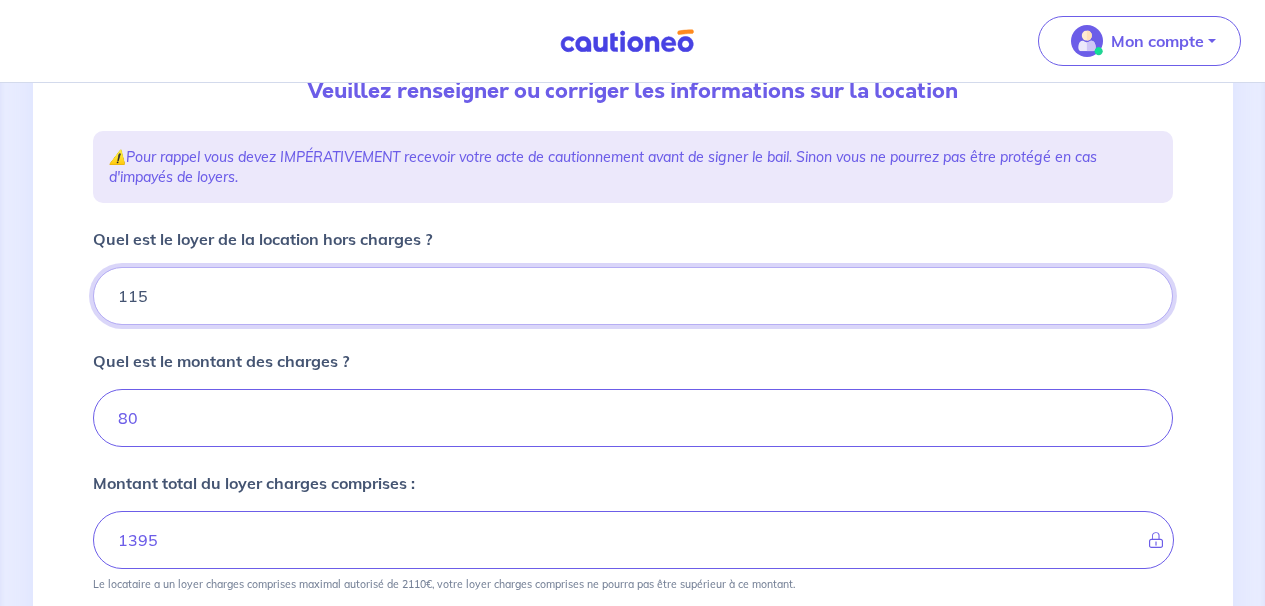 type on "195" 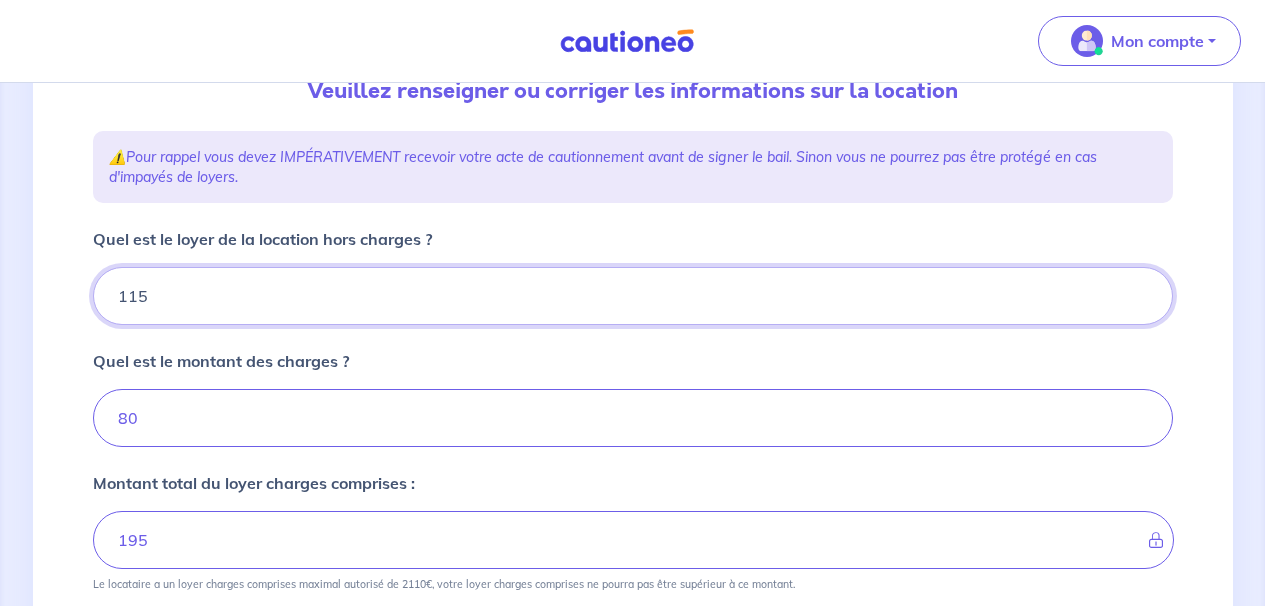 type on "1415" 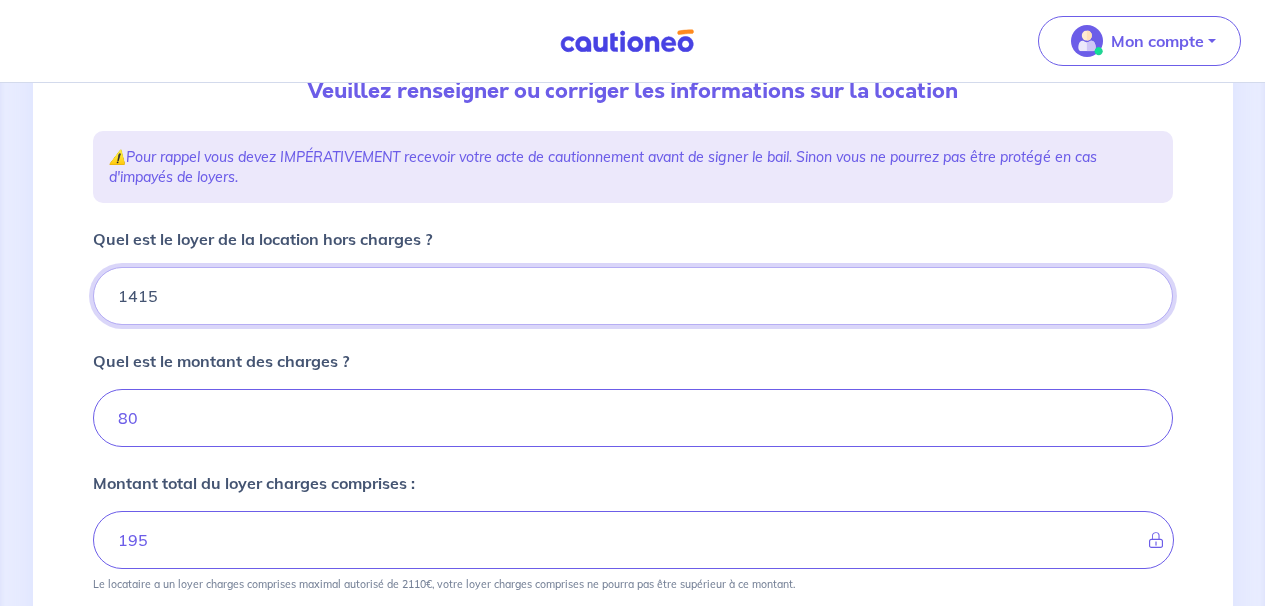 type on "1495" 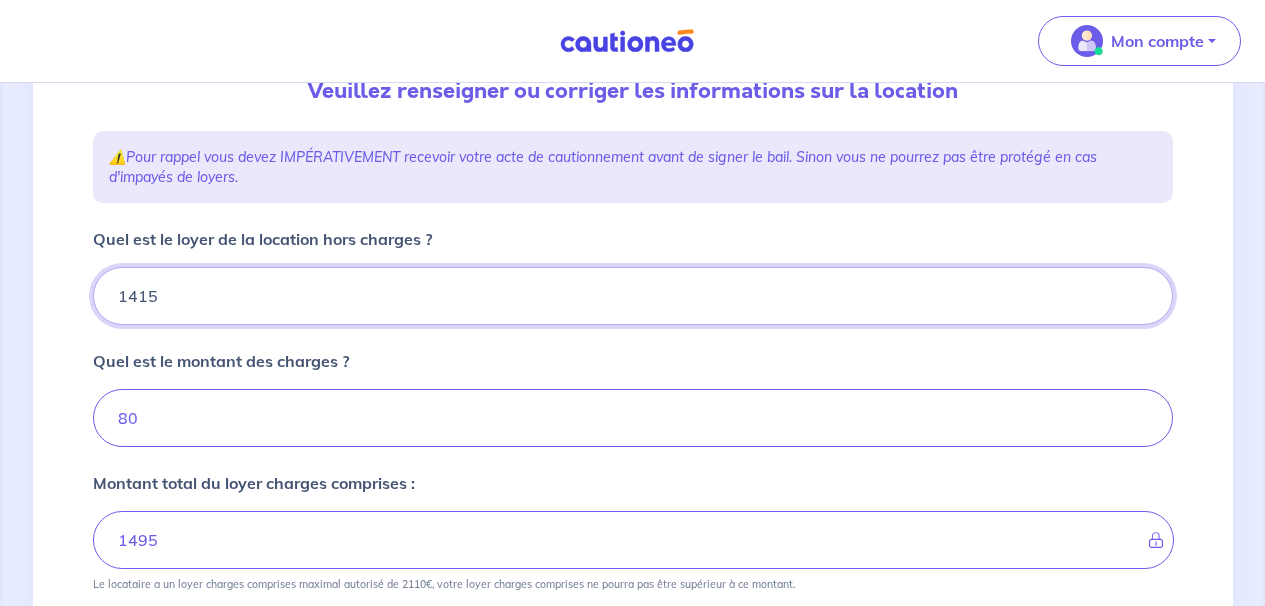 type on "1415" 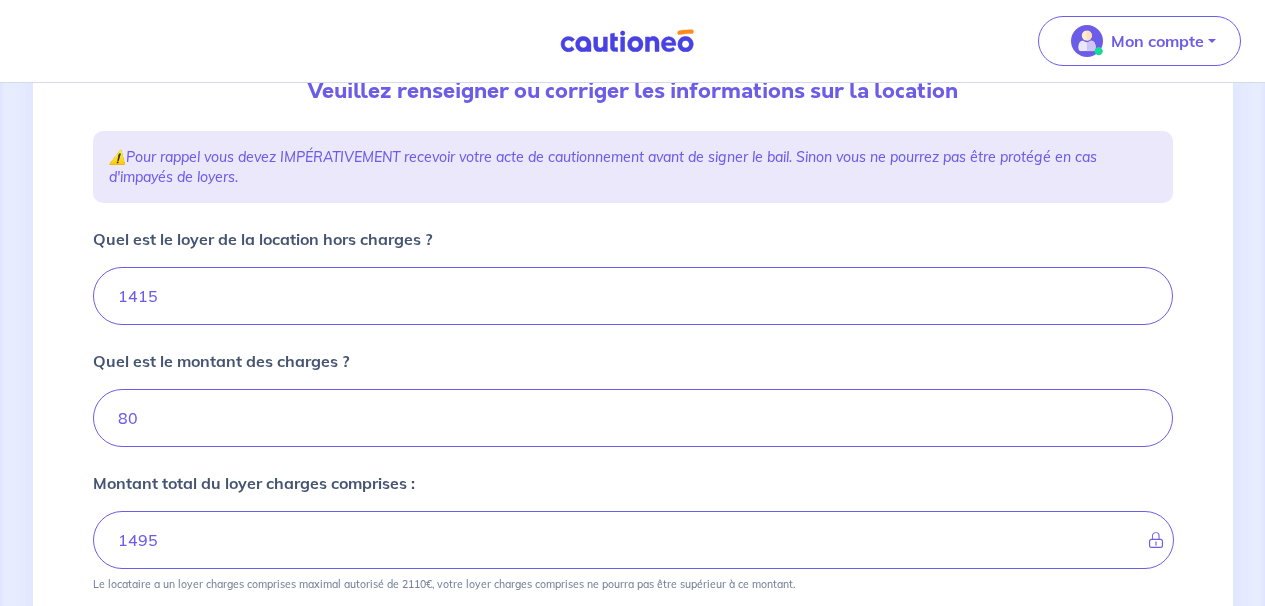 click on "Quel est le loyer de la location hors charges ? 1415" at bounding box center [633, 276] 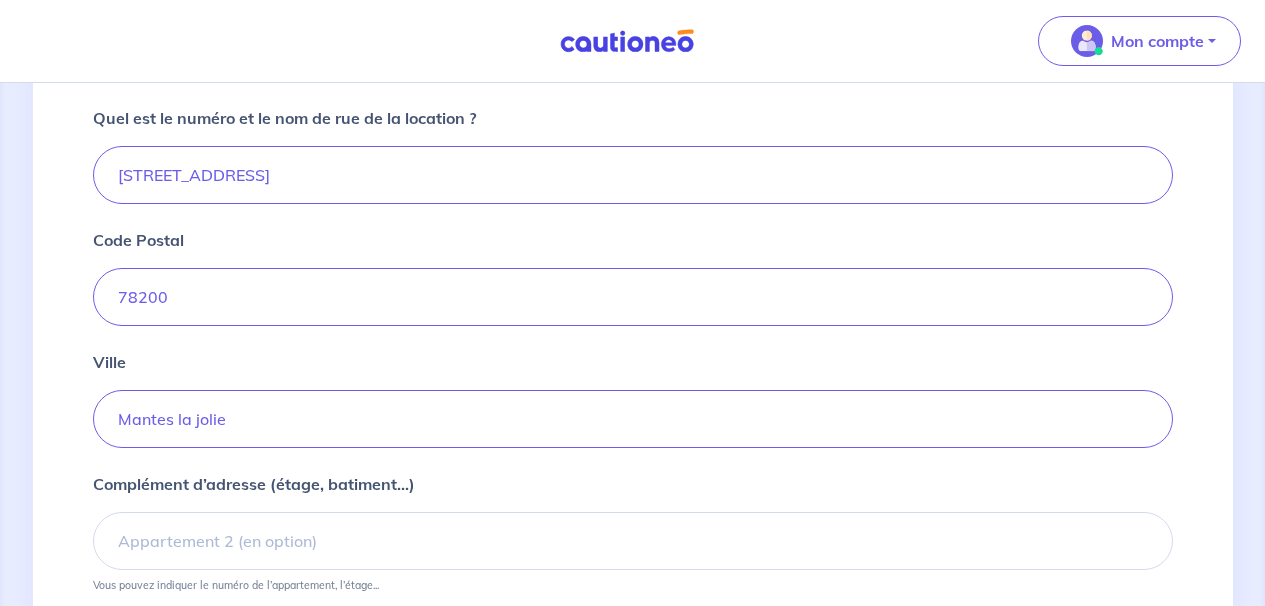 scroll, scrollTop: 816, scrollLeft: 0, axis: vertical 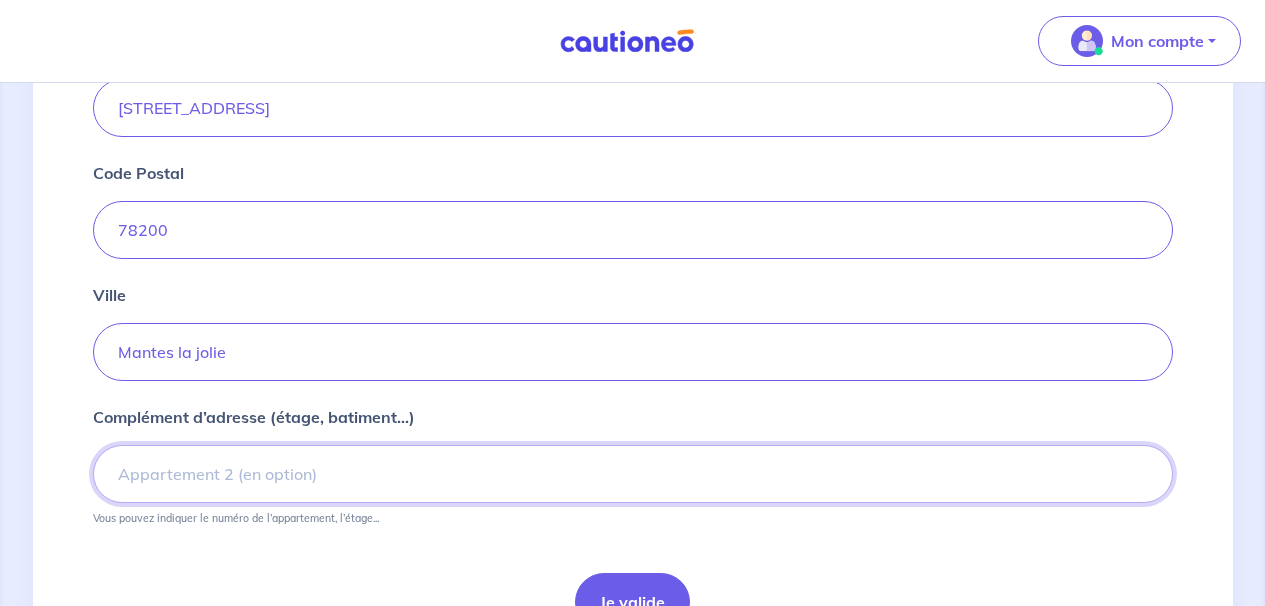 click on "Complément d’adresse (étage, batiment...)" at bounding box center [633, 474] 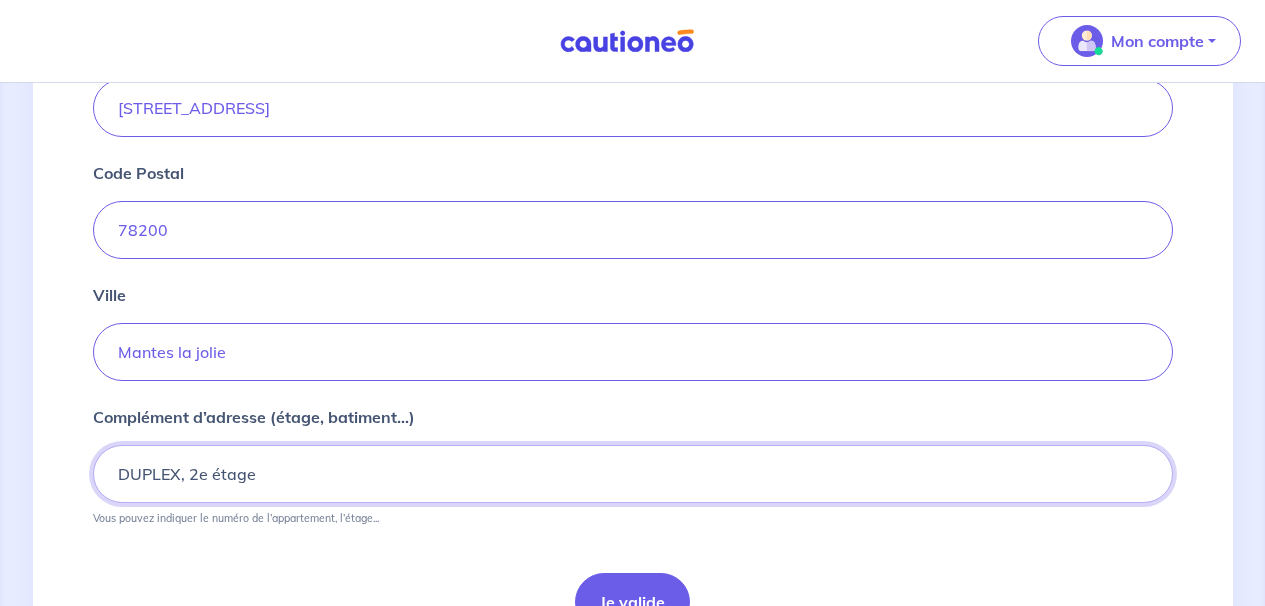 type on "DUPLEX, 2e étage" 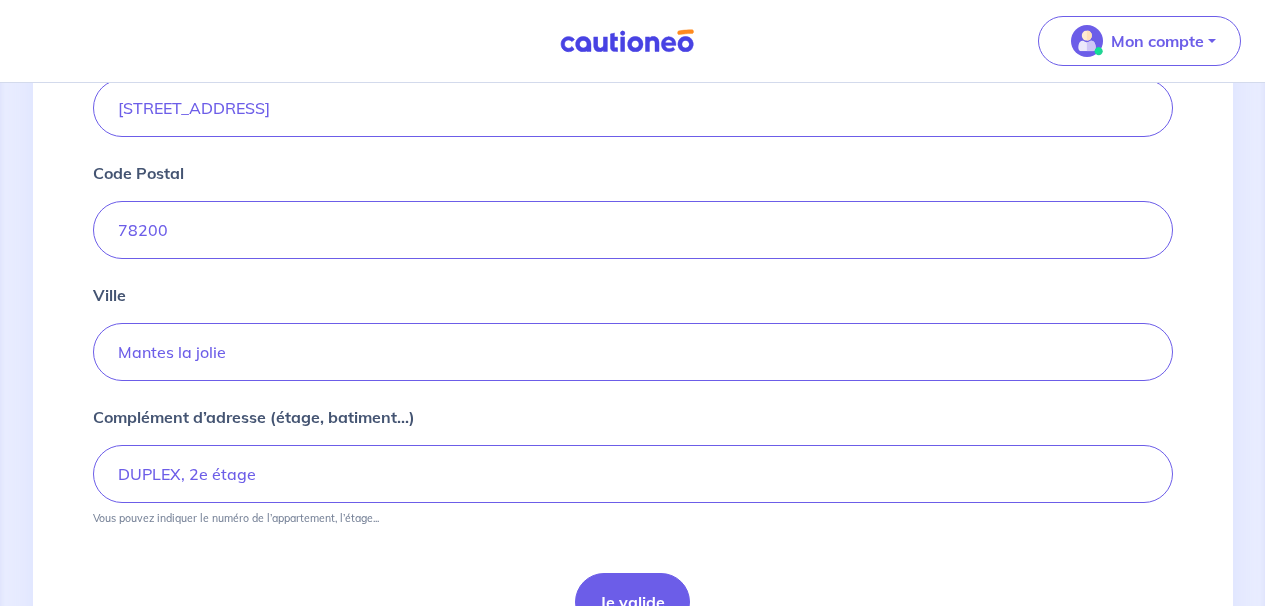 click on "Complément d’adresse (étage, batiment...) DUPLEX, 2e étage Vous pouvez indiquer le numéro de l’appartement, l’étage..." at bounding box center (633, 465) 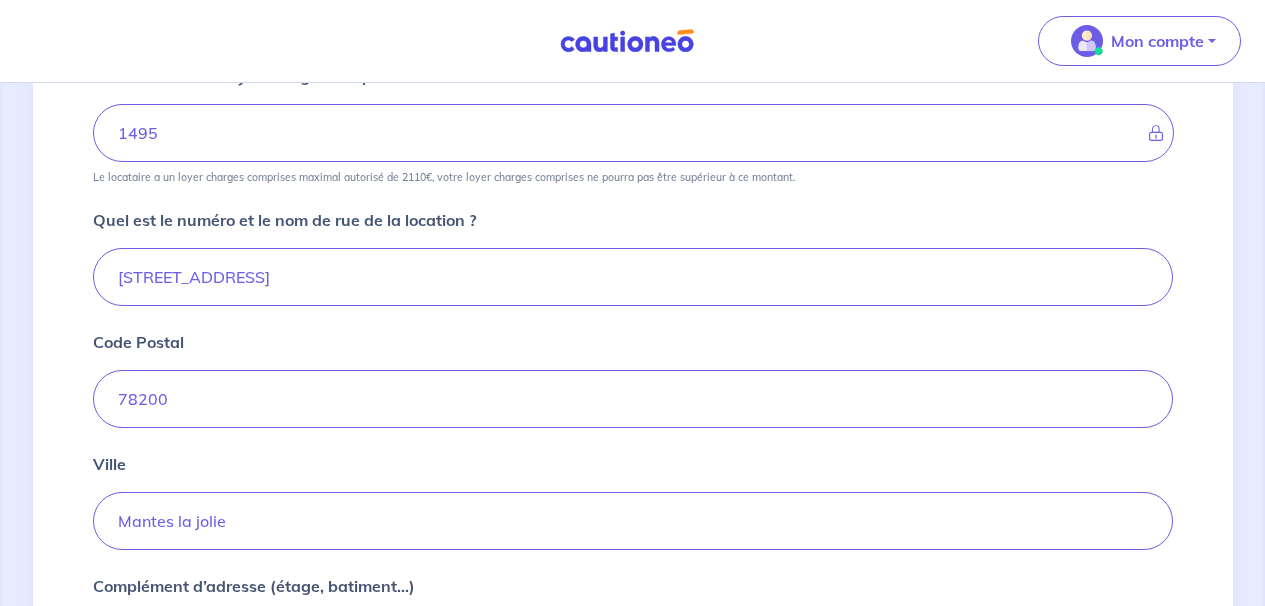 scroll, scrollTop: 592, scrollLeft: 0, axis: vertical 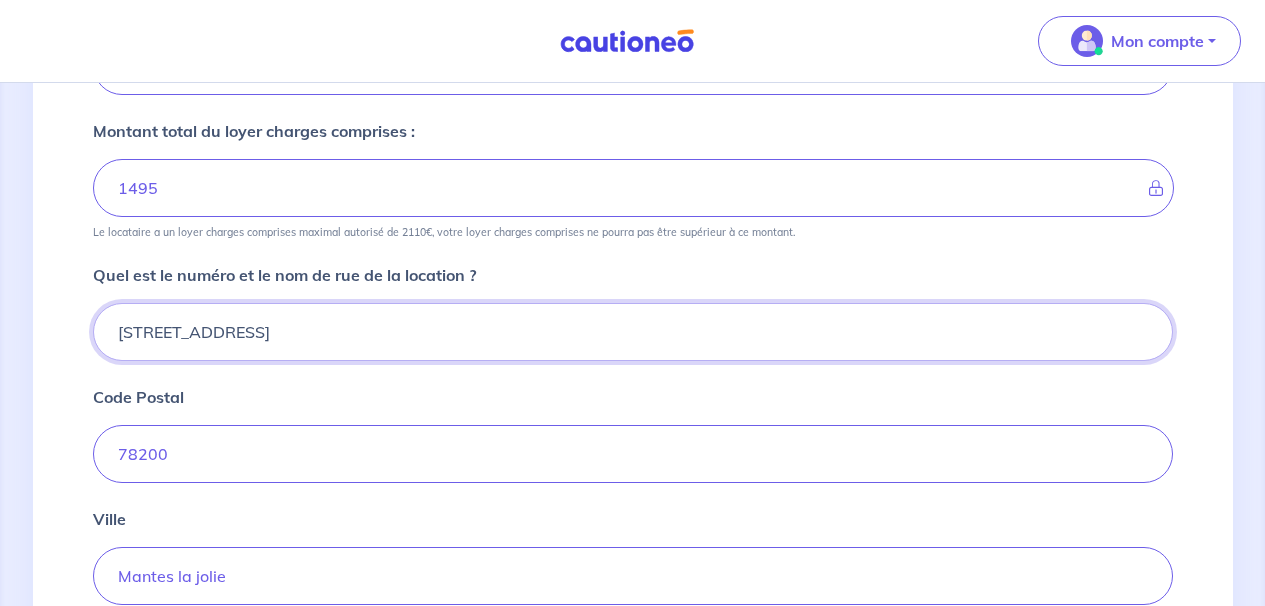 click on "[STREET_ADDRESS]" at bounding box center (633, 332) 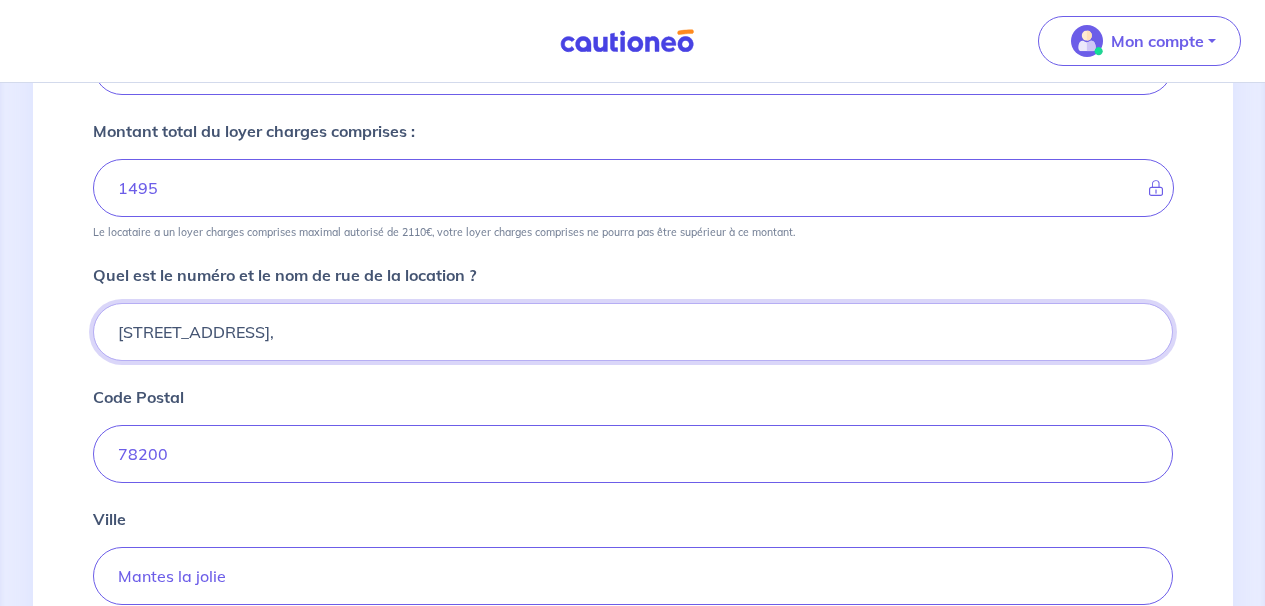 type on "[STREET_ADDRESS]," 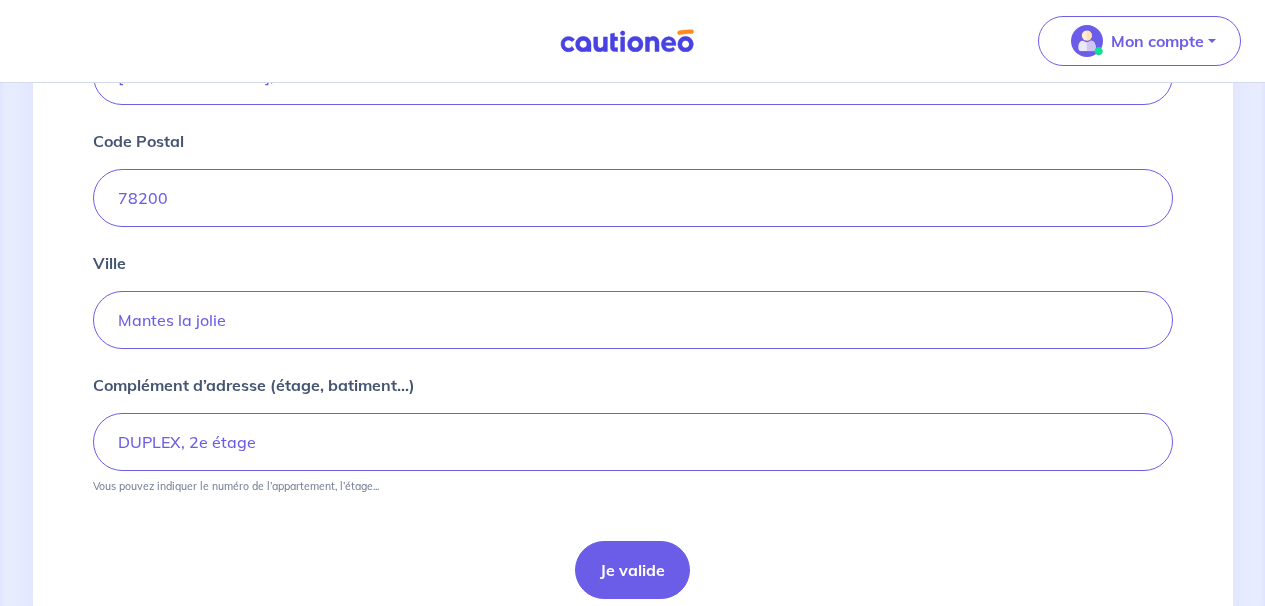 scroll, scrollTop: 929, scrollLeft: 0, axis: vertical 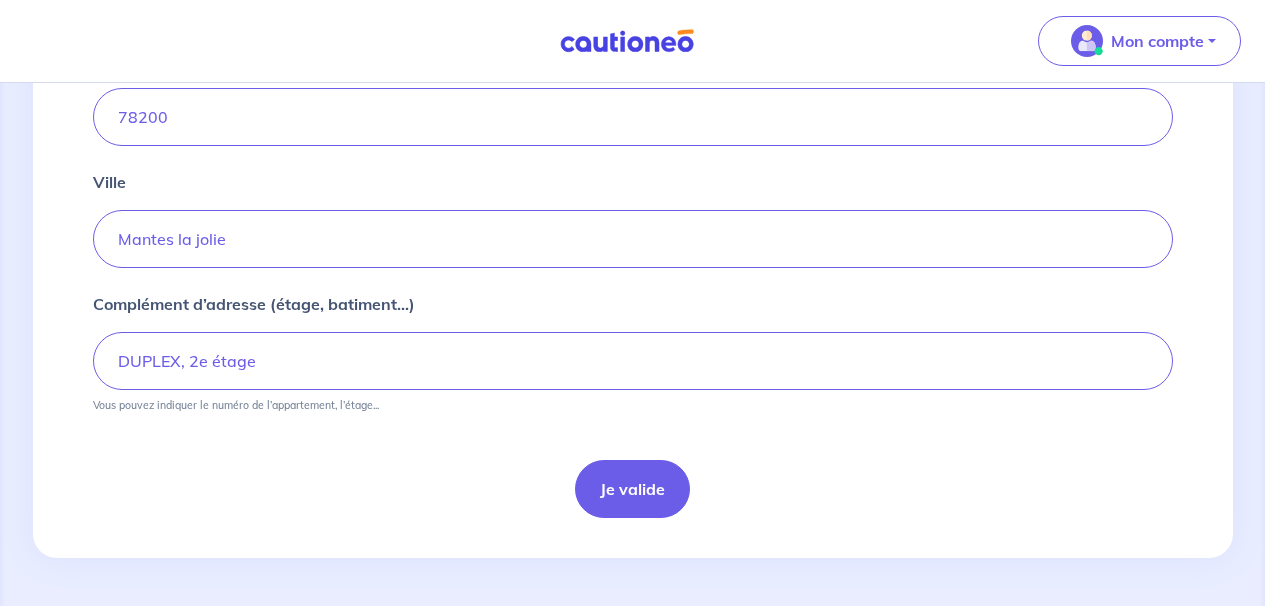 click on "Quel est le loyer de la location hors charges ? 1415 Quel est le montant des charges ? 80 Montant total du loyer charges comprises : 1495 Le locataire a un loyer charges comprises maximal autorisé de 2110€, votre loyer charges comprises ne pourra pas être supérieur à ce montant. Quel est le numéro et le nom de rue de la location ? [STREET_ADDRESS] Ville Mantes la jolie Complément d’adresse (étage, batiment...) DUPLEX, 2e étage Vous pouvez indiquer le numéro de l’appartement, l’étage... Je valide" at bounding box center (633, 28) 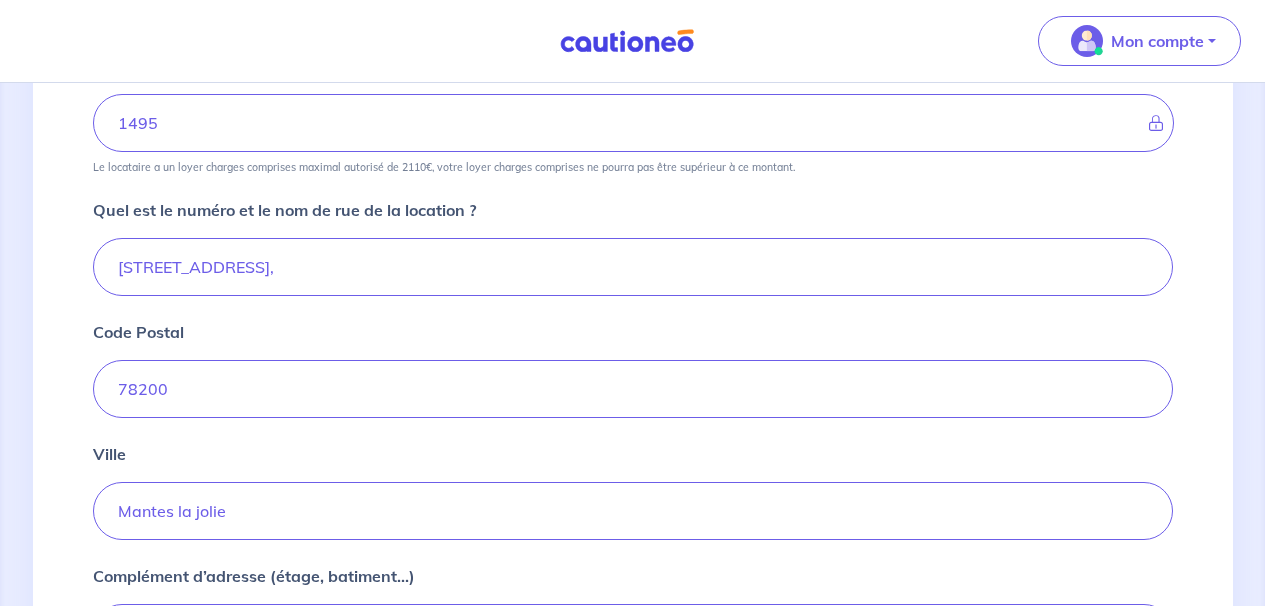 scroll, scrollTop: 929, scrollLeft: 0, axis: vertical 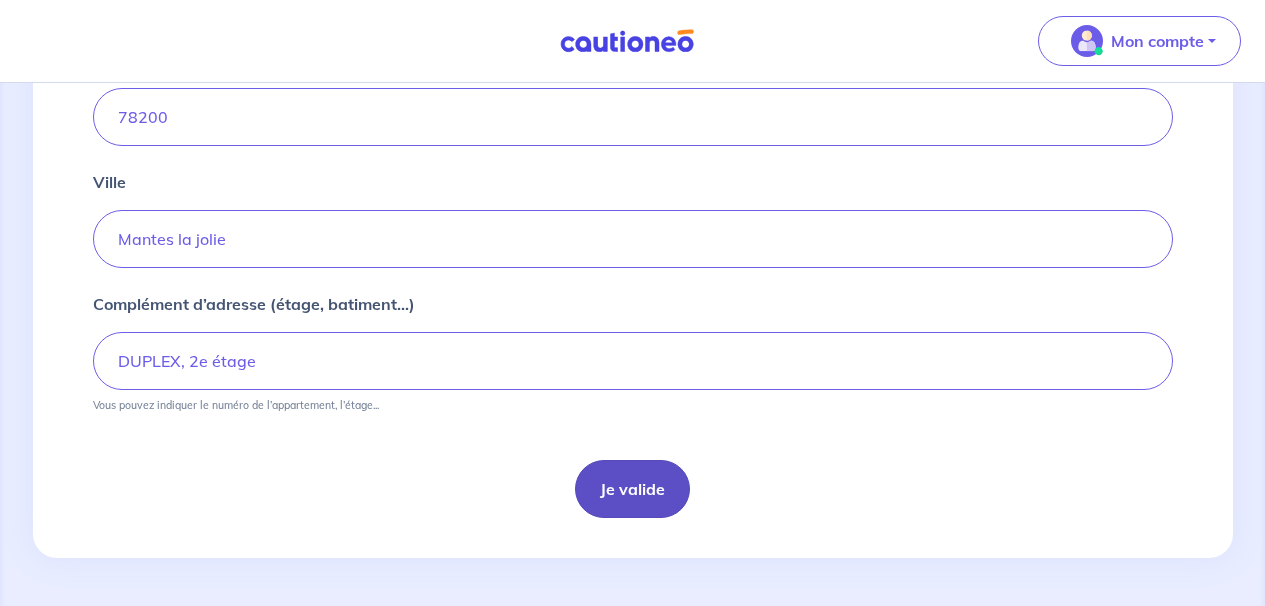 click on "Je valide" at bounding box center (632, 489) 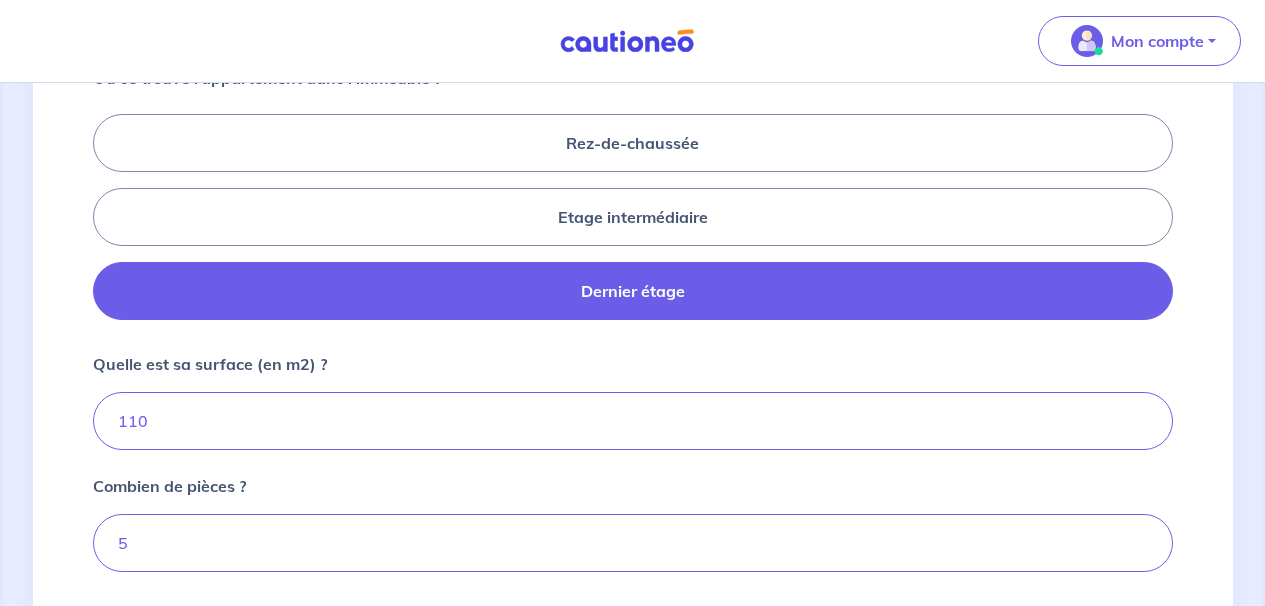 scroll, scrollTop: 802, scrollLeft: 0, axis: vertical 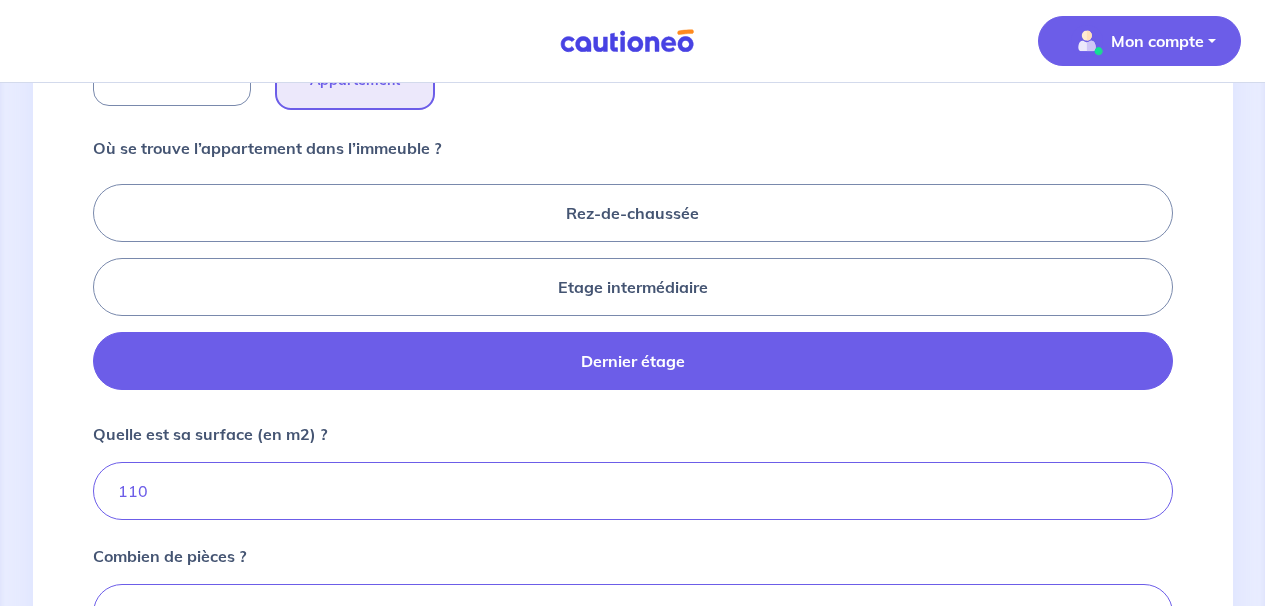 click on "Mon compte" at bounding box center (1157, 41) 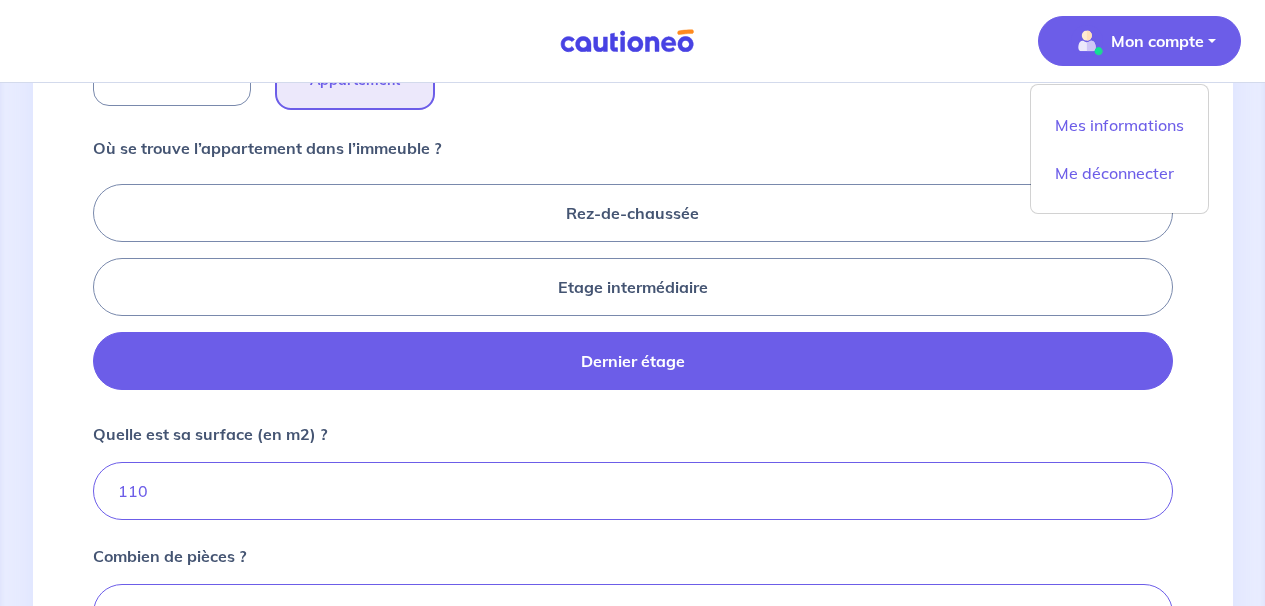 click on "Mon compte" at bounding box center [1157, 41] 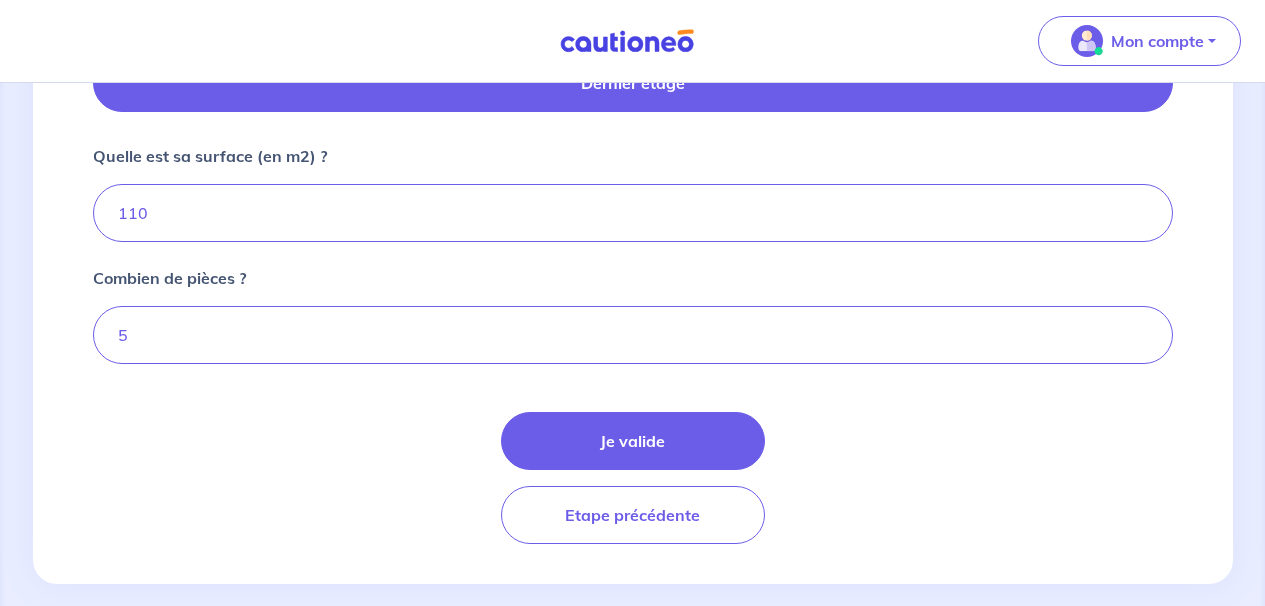 scroll, scrollTop: 1106, scrollLeft: 0, axis: vertical 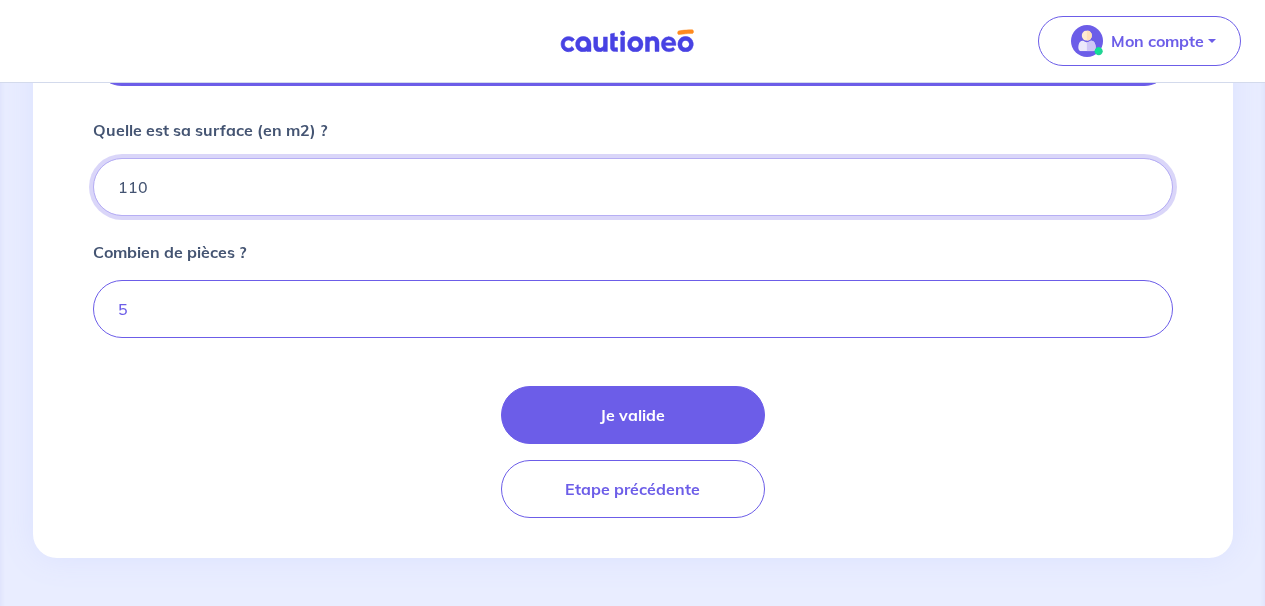 drag, startPoint x: 178, startPoint y: 190, endPoint x: 29, endPoint y: 180, distance: 149.33519 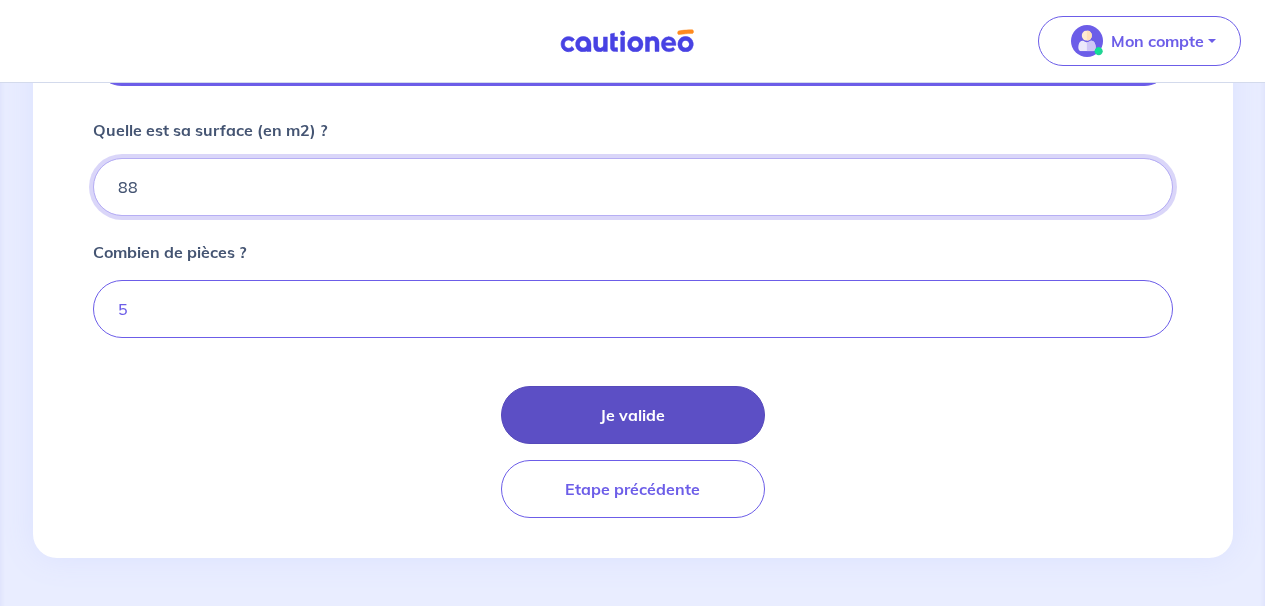 type on "88" 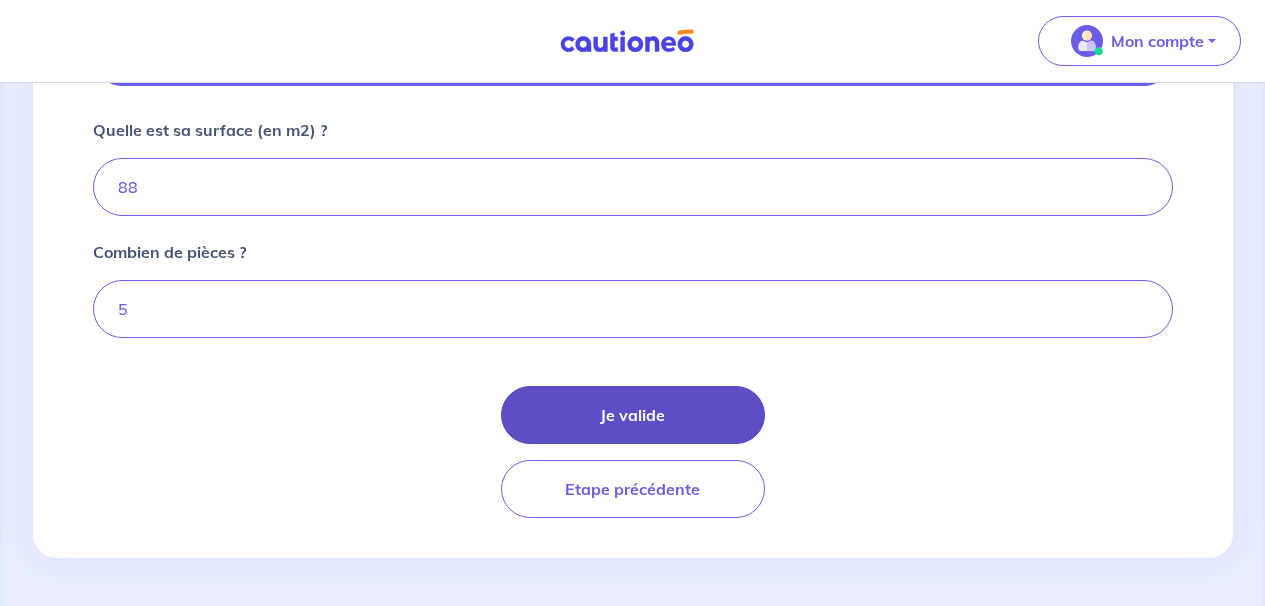 click on "Je valide" at bounding box center [633, 415] 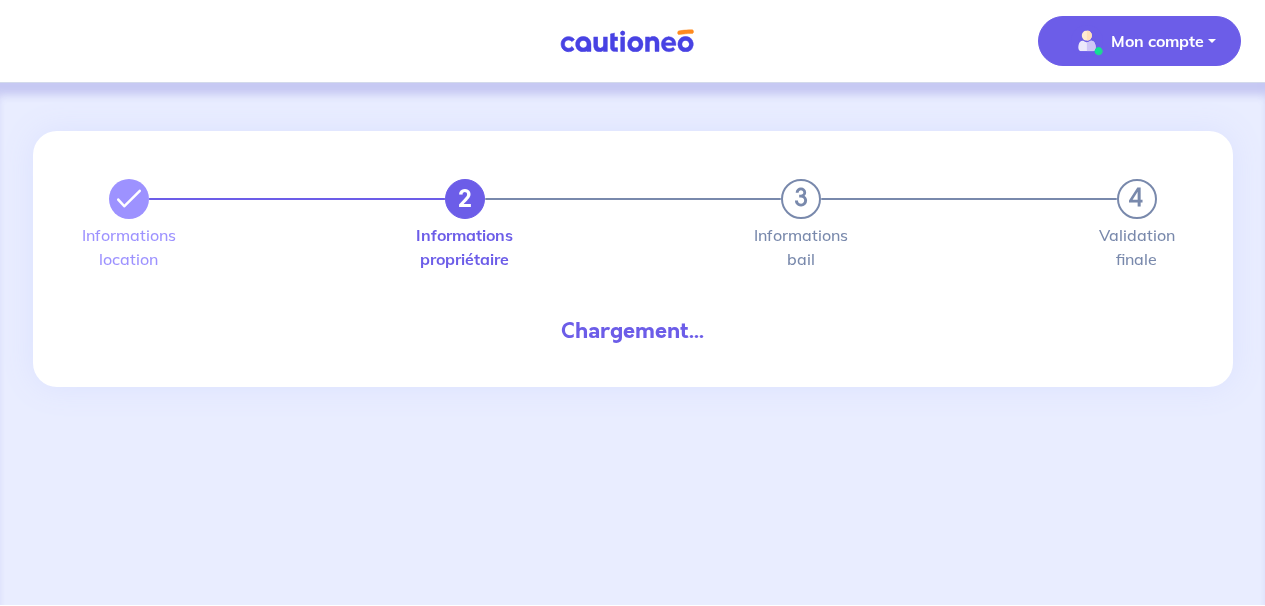 scroll, scrollTop: 0, scrollLeft: 0, axis: both 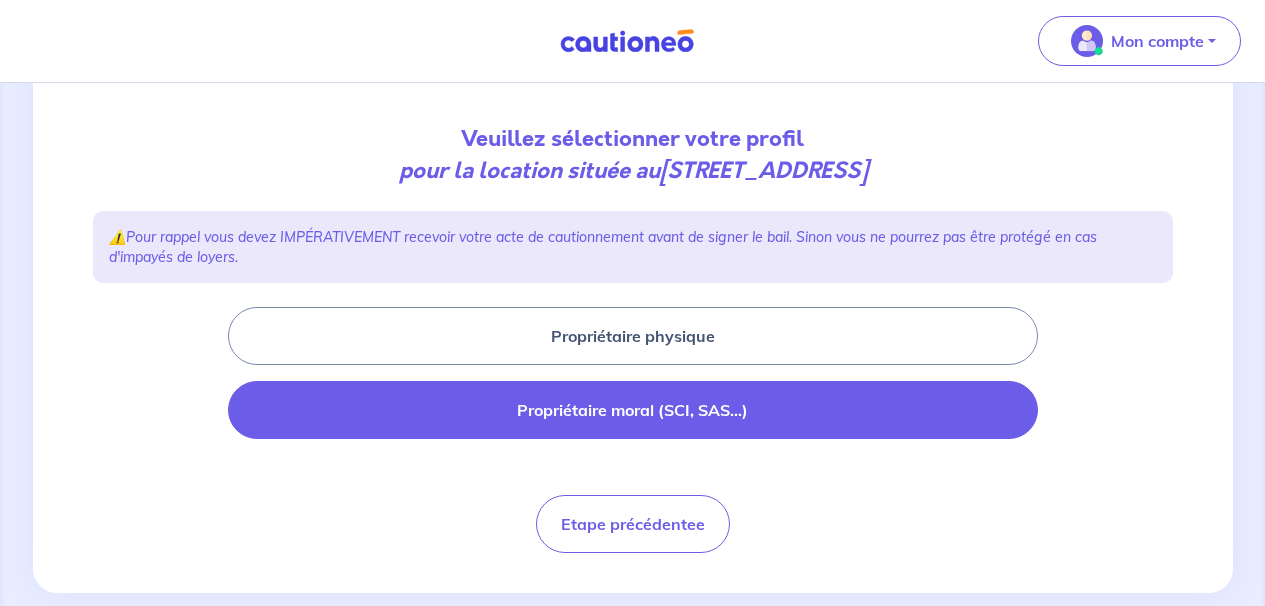 click on "Propriétaire moral  (SCI, SAS...)" at bounding box center [633, 410] 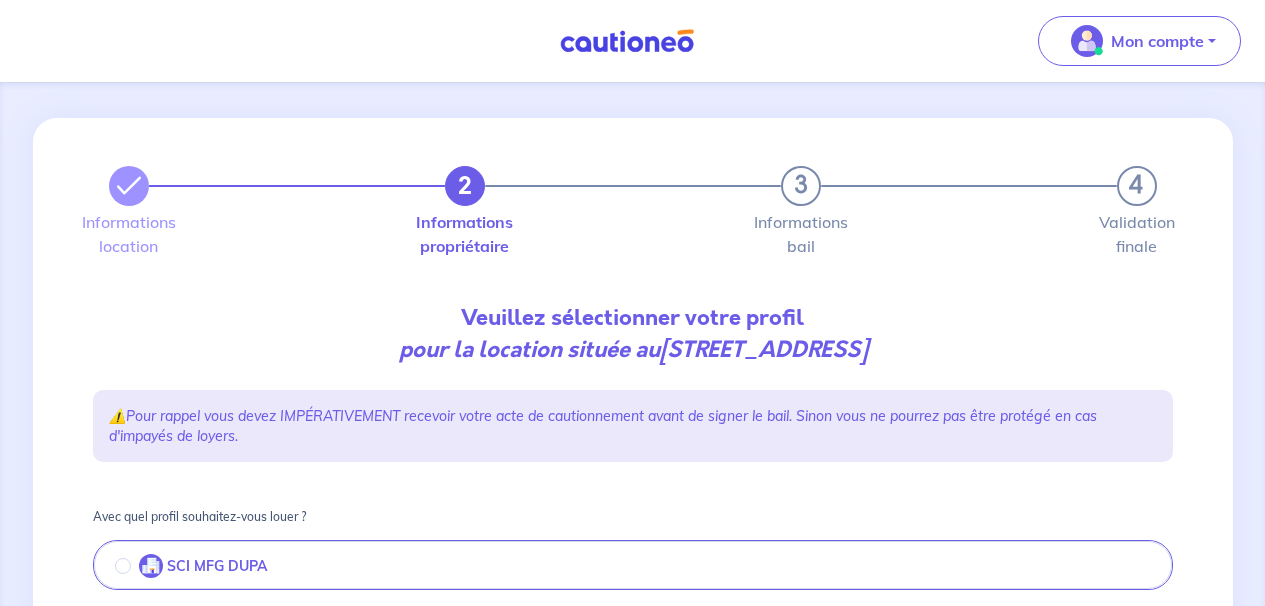 scroll, scrollTop: 189, scrollLeft: 0, axis: vertical 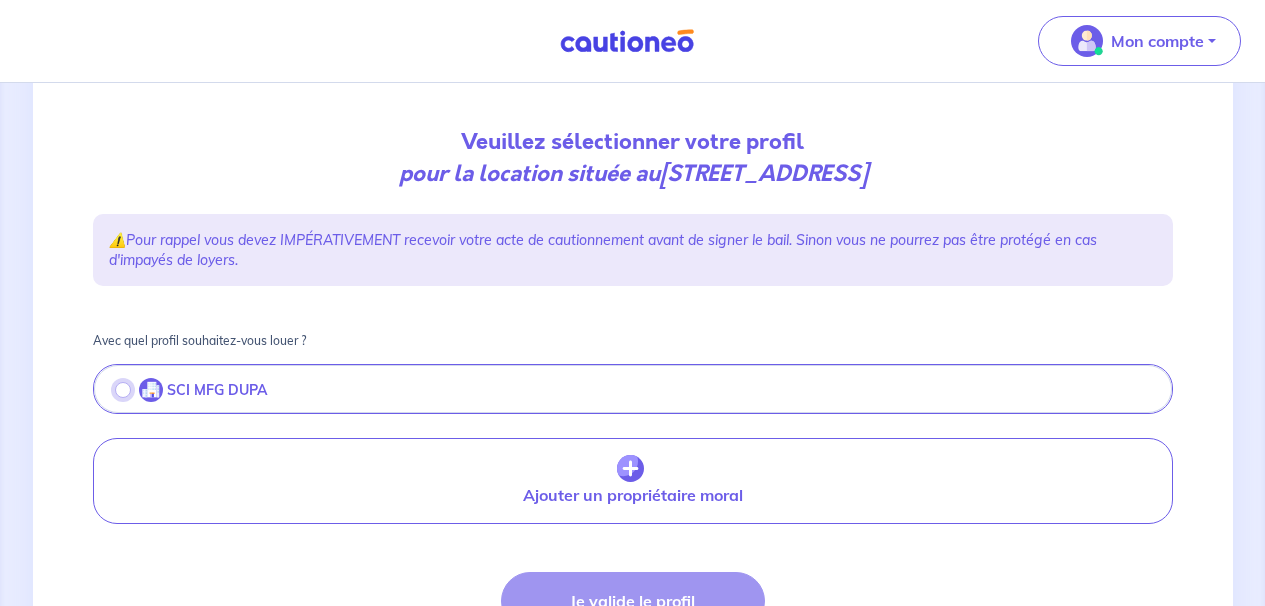 click at bounding box center (123, 390) 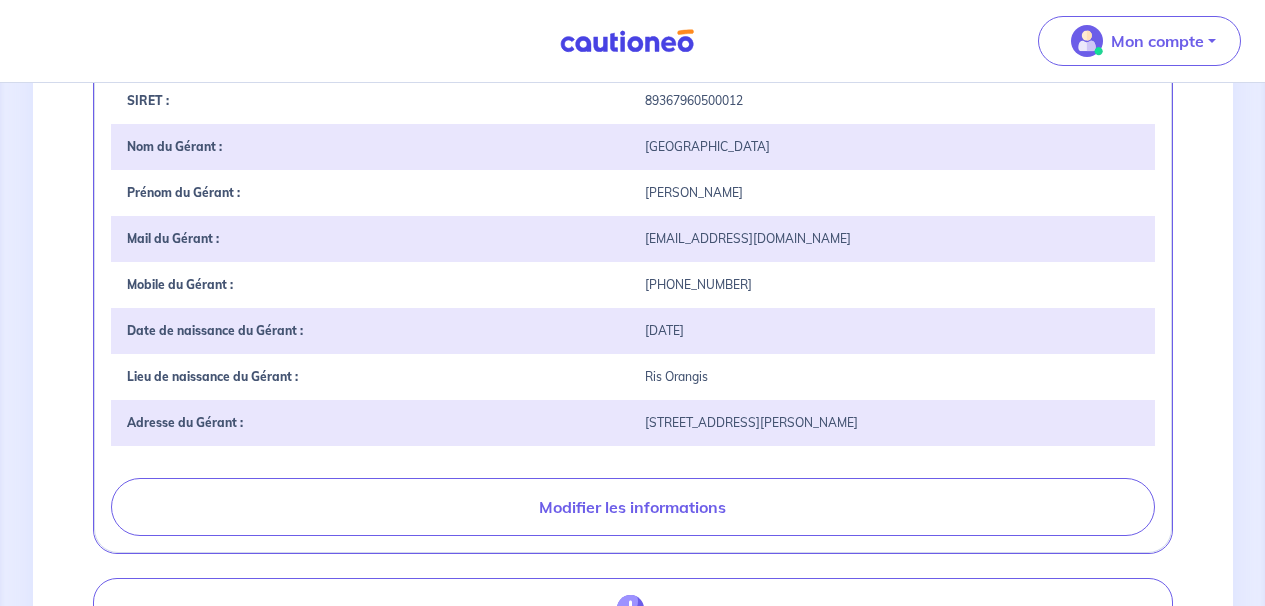 scroll, scrollTop: 637, scrollLeft: 0, axis: vertical 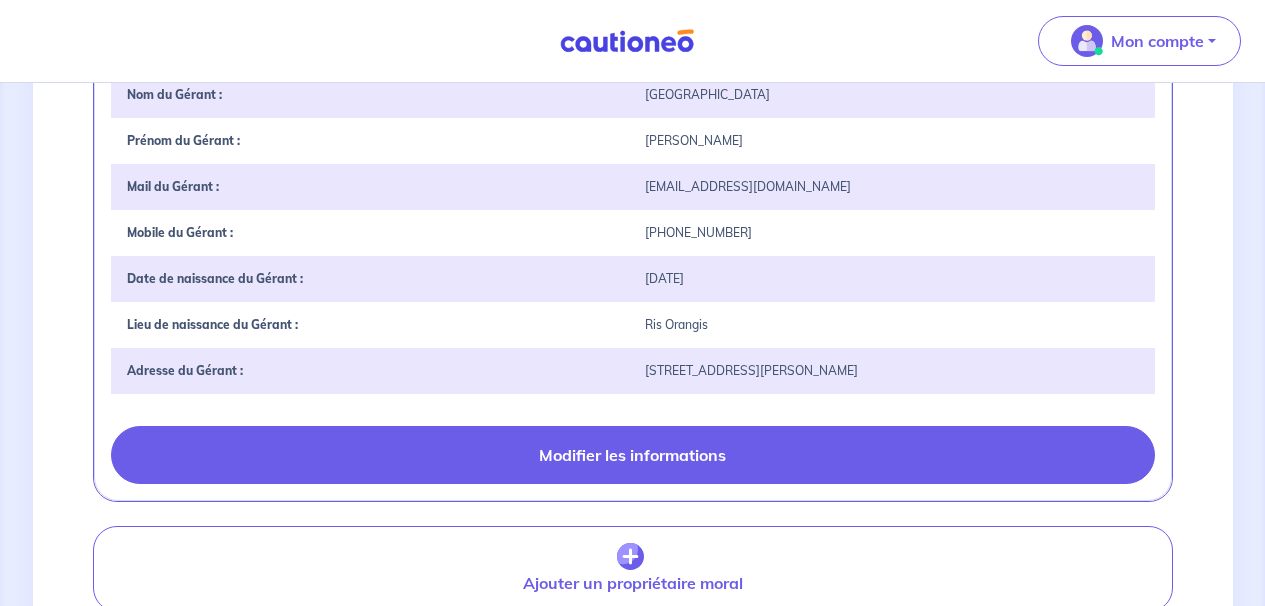 click on "Modifier les informations" at bounding box center (633, 455) 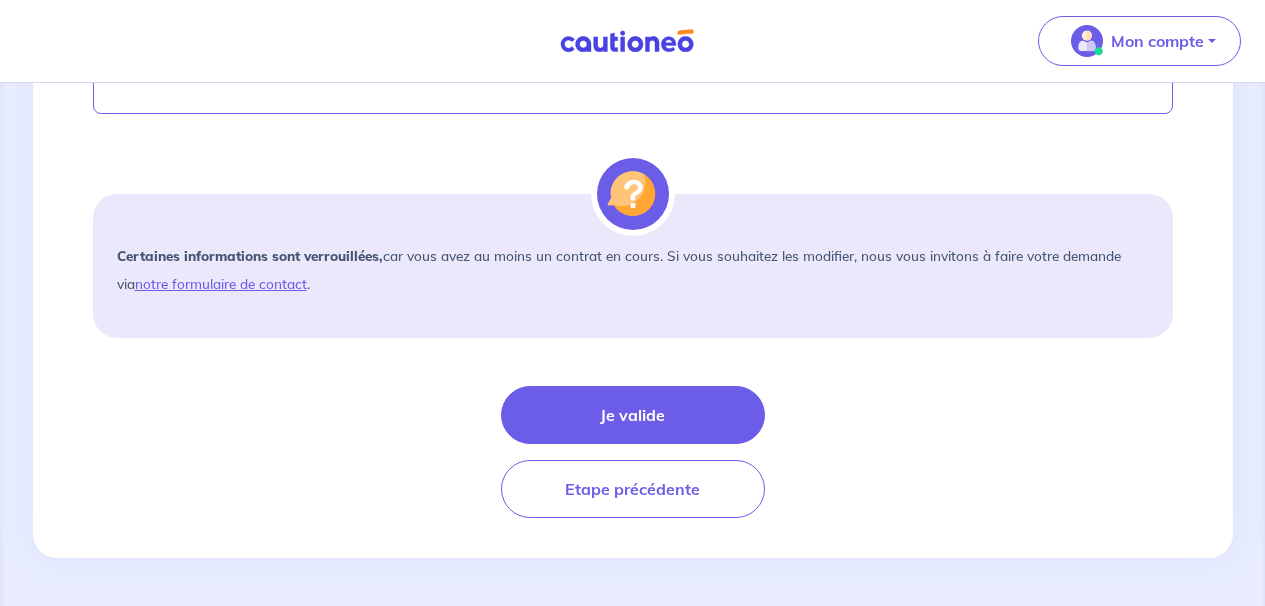 scroll, scrollTop: 1330, scrollLeft: 0, axis: vertical 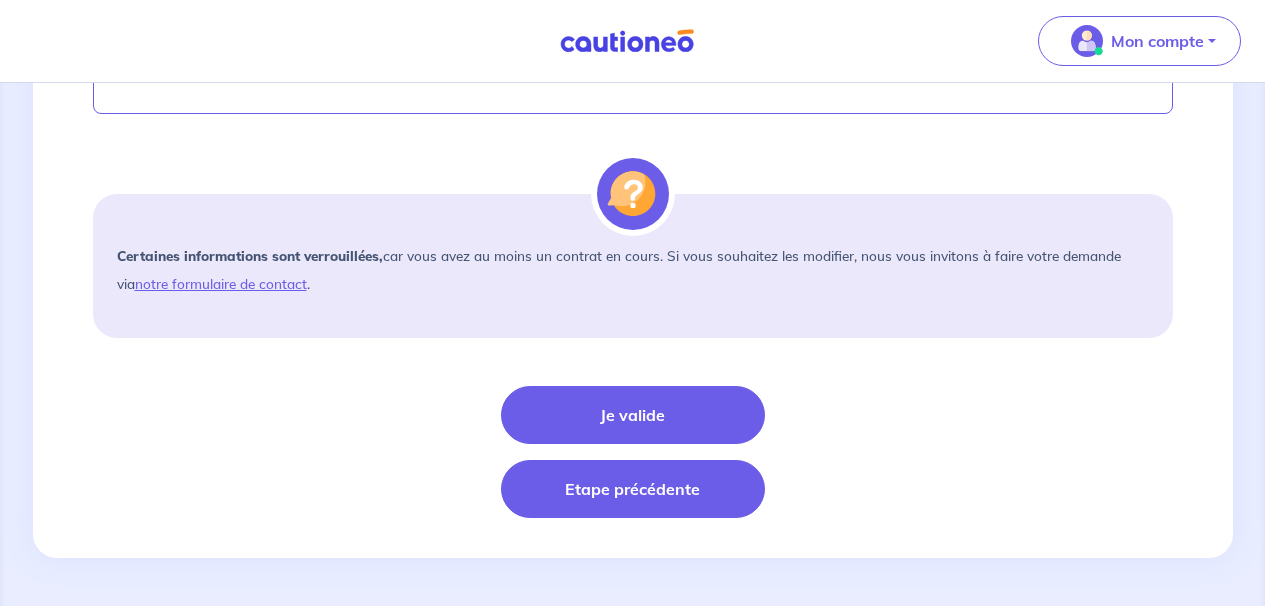 click on "Etape précédente" at bounding box center (633, 489) 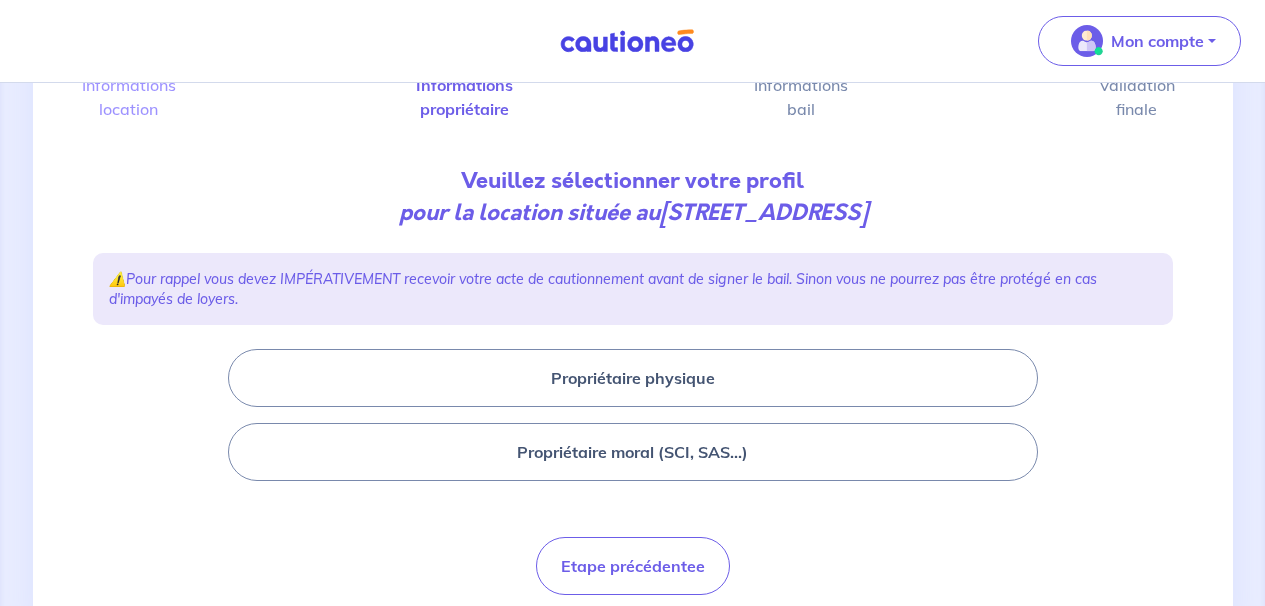 scroll, scrollTop: 227, scrollLeft: 0, axis: vertical 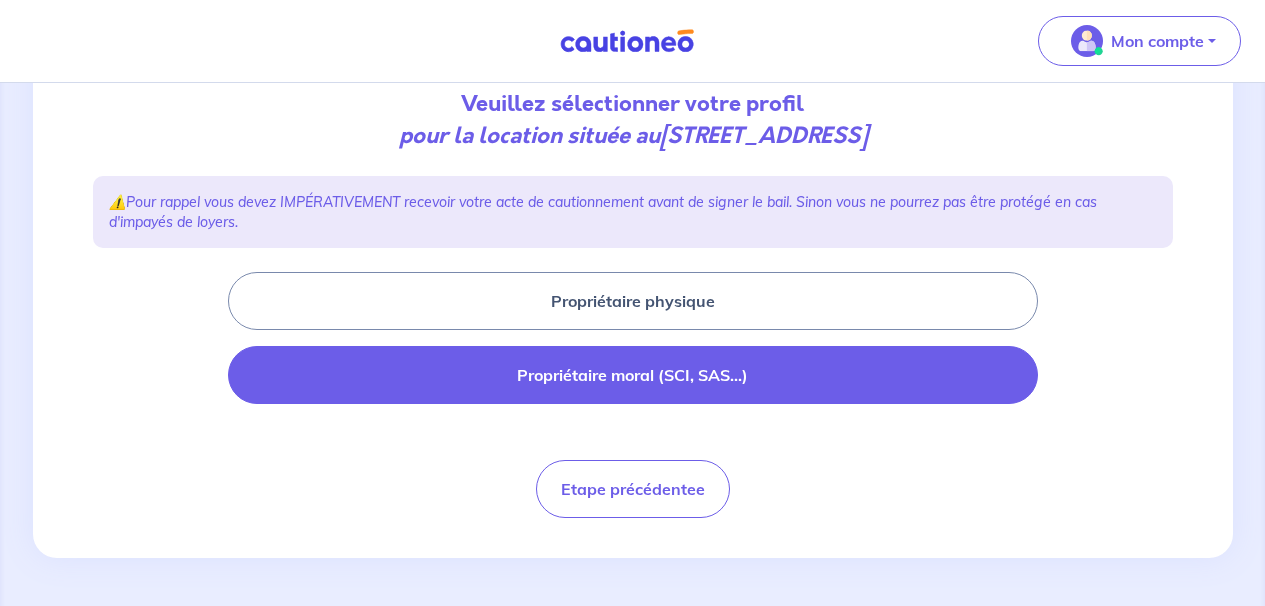 click on "Propriétaire moral  (SCI, SAS...)" at bounding box center (633, 375) 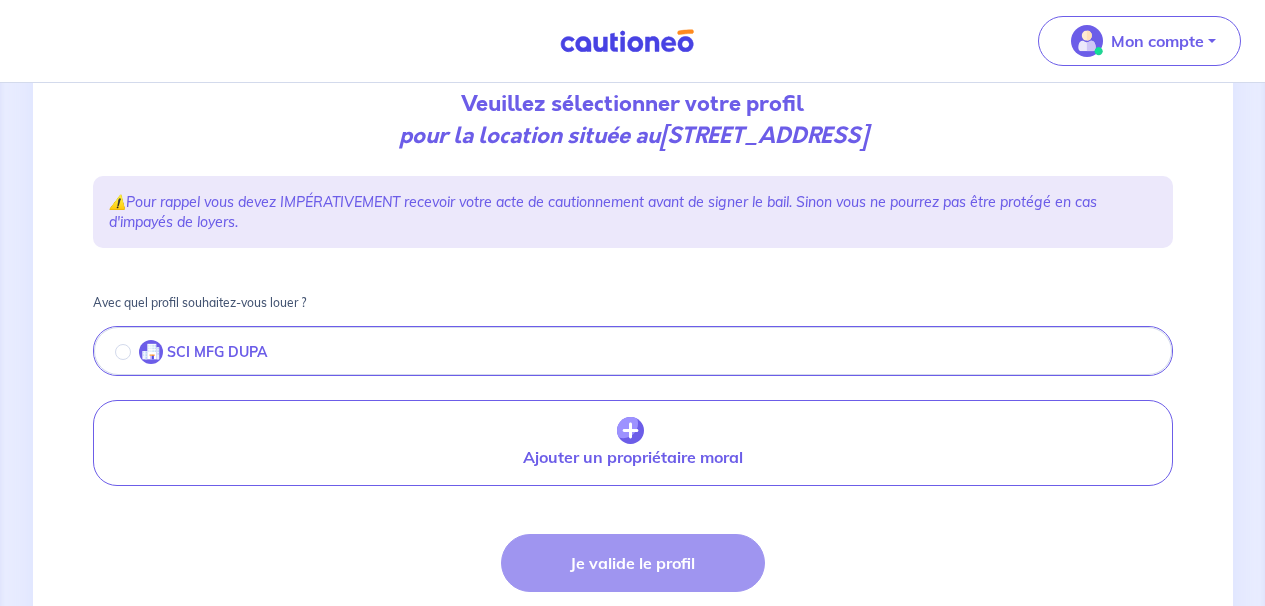 click on "SCI MFG DUPA" at bounding box center (217, 352) 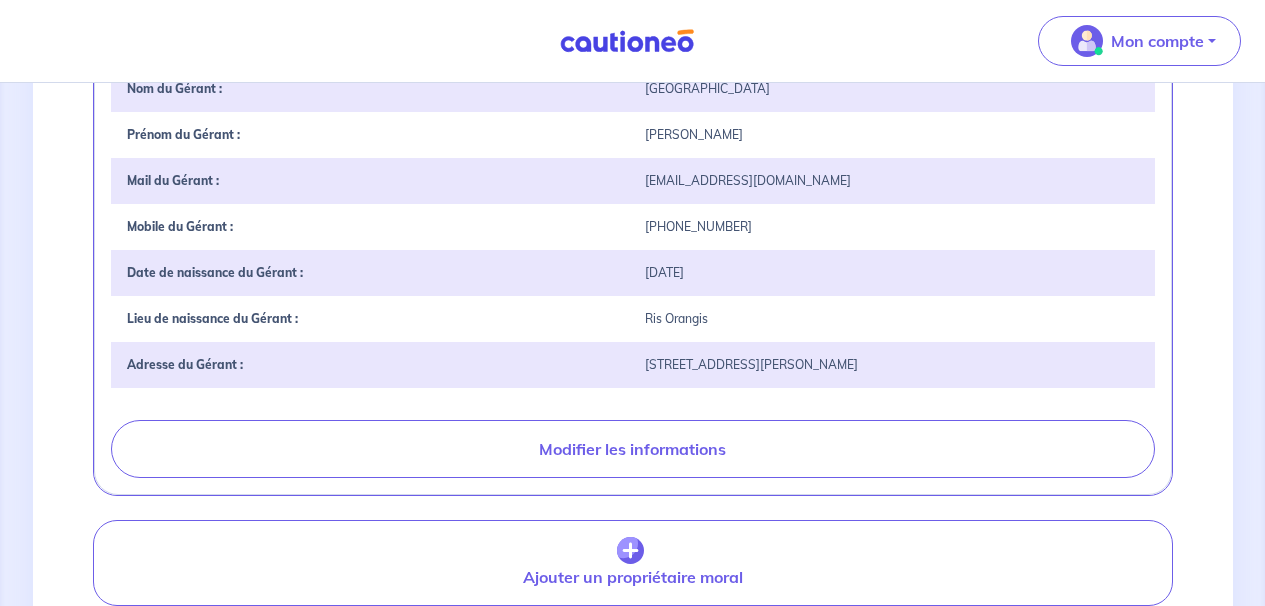 scroll, scrollTop: 911, scrollLeft: 0, axis: vertical 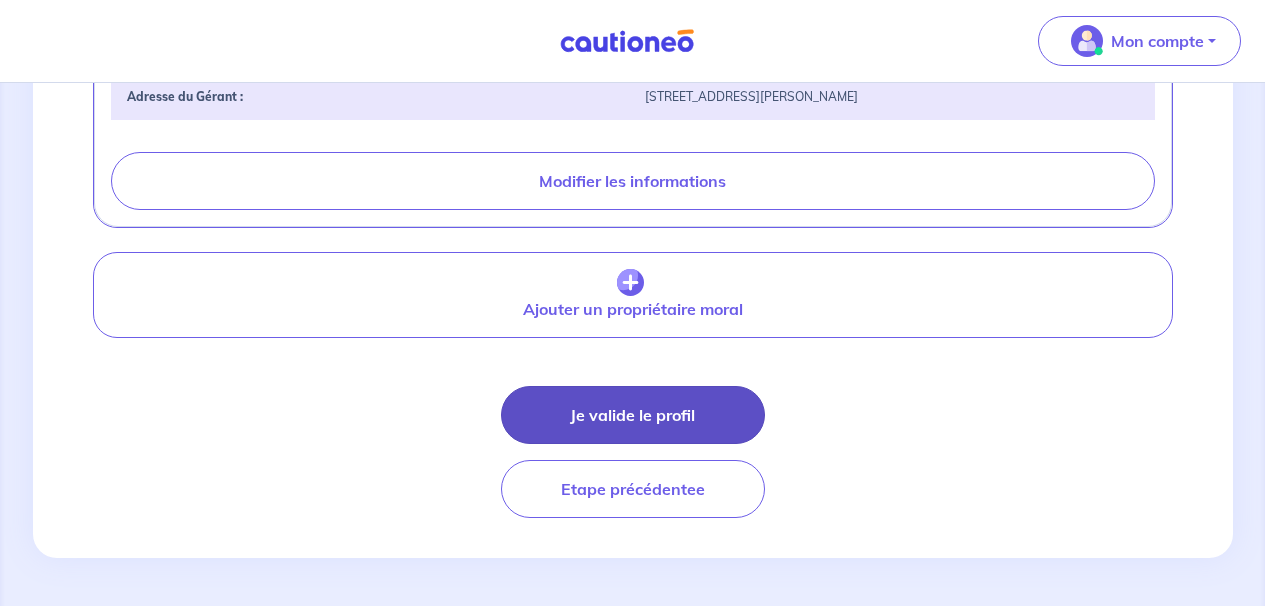 click on "Je valide le profil" at bounding box center [633, 415] 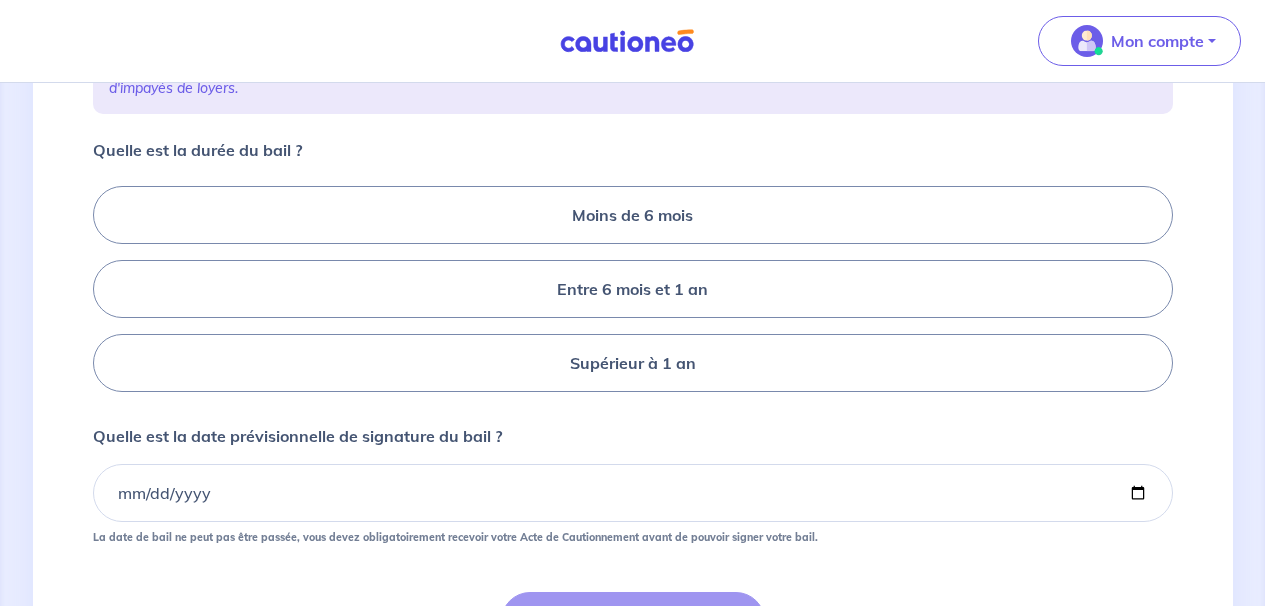 scroll, scrollTop: 464, scrollLeft: 0, axis: vertical 